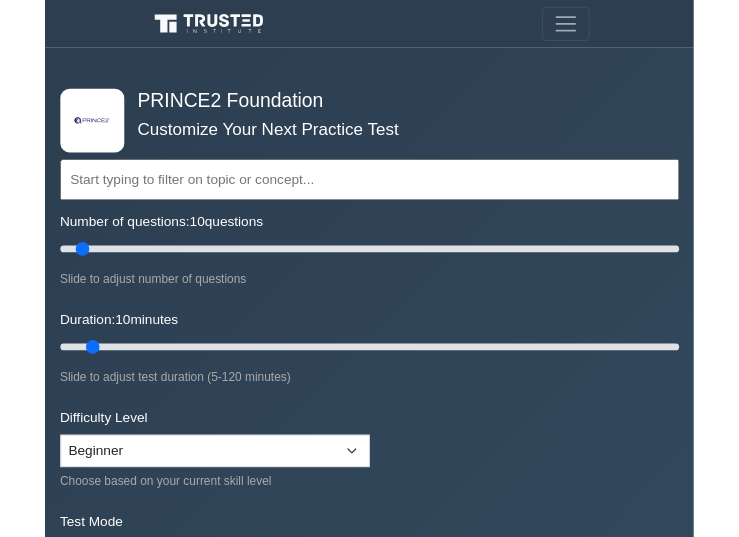 scroll, scrollTop: 0, scrollLeft: 0, axis: both 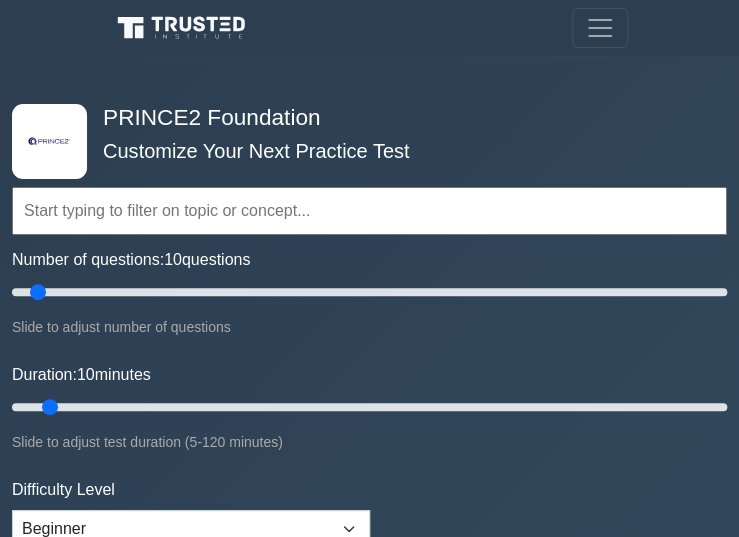click on "PRINCE2 Foundation" at bounding box center [363, 117] 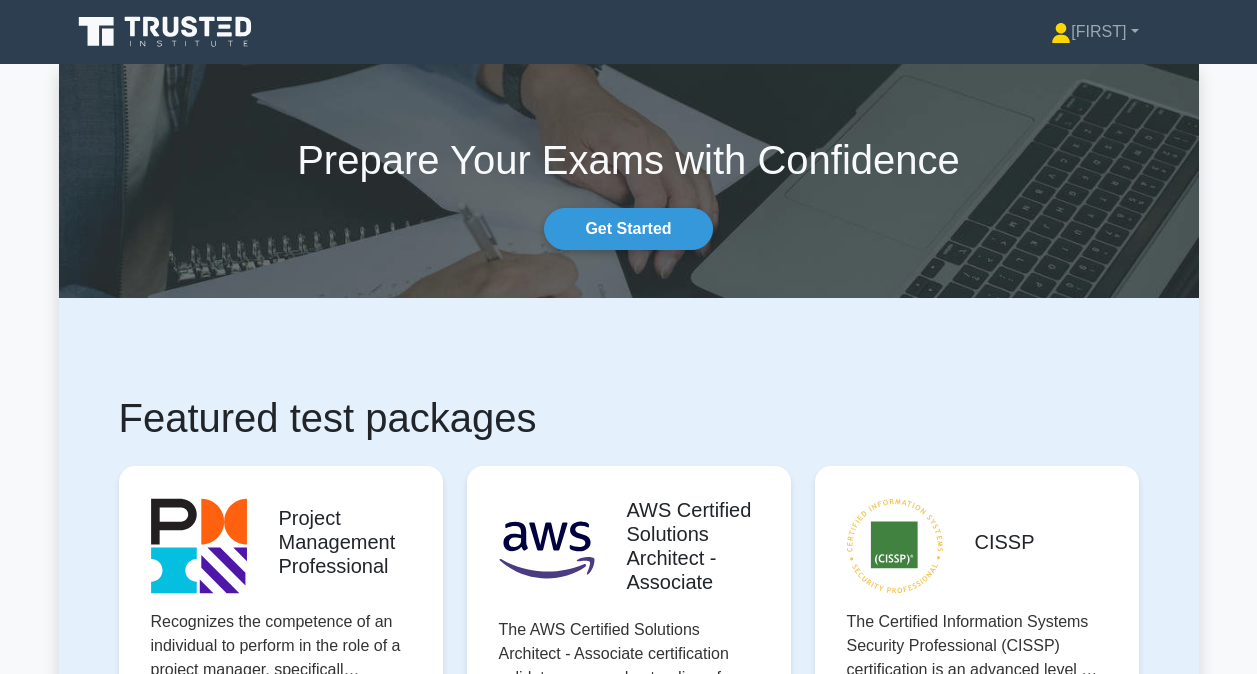 scroll, scrollTop: 0, scrollLeft: 0, axis: both 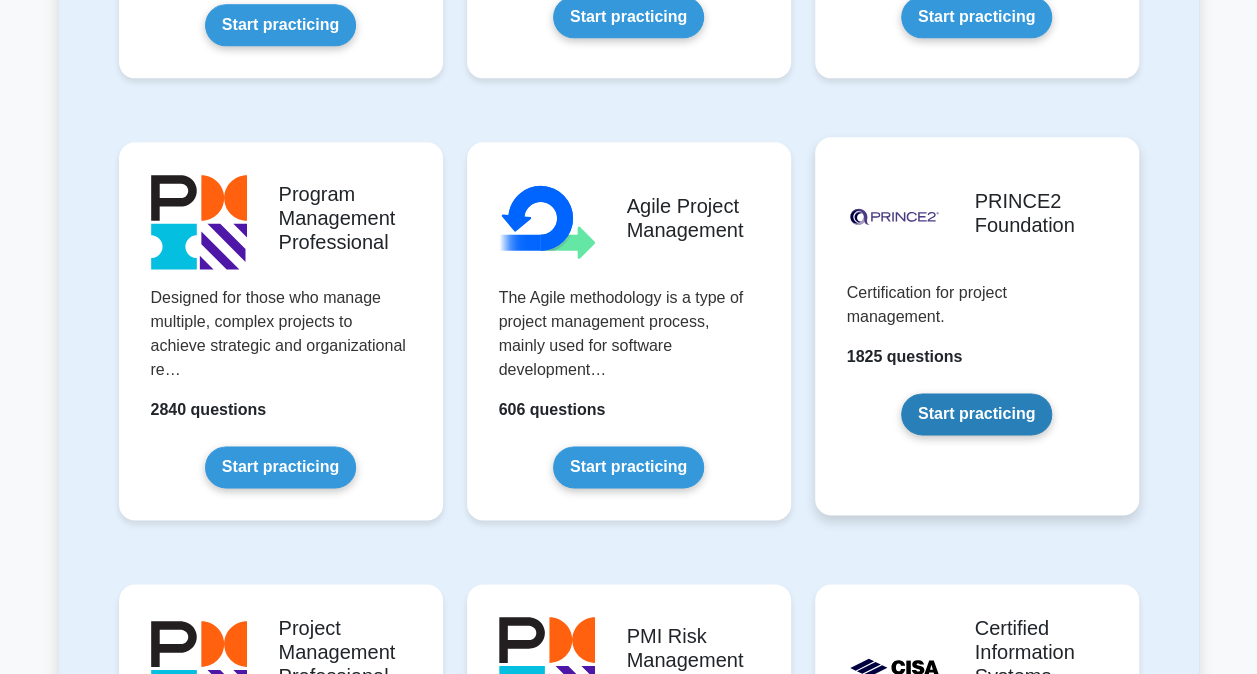 click on "Start practicing" at bounding box center (976, 414) 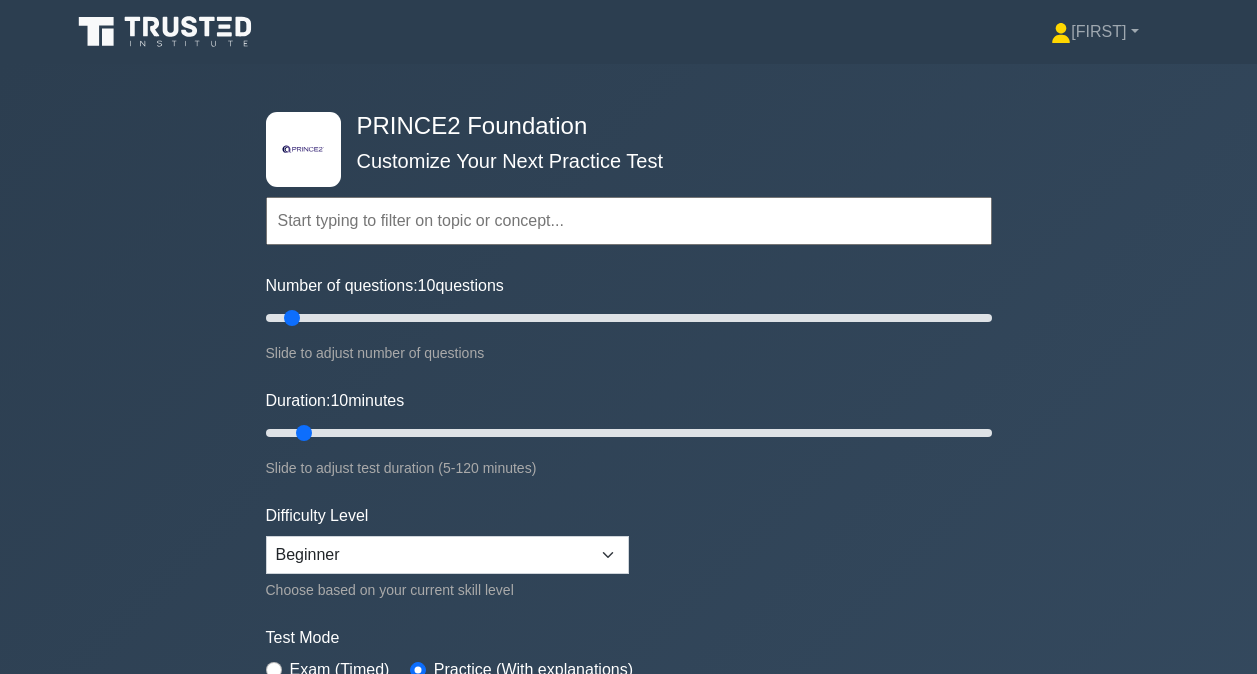 scroll, scrollTop: 0, scrollLeft: 0, axis: both 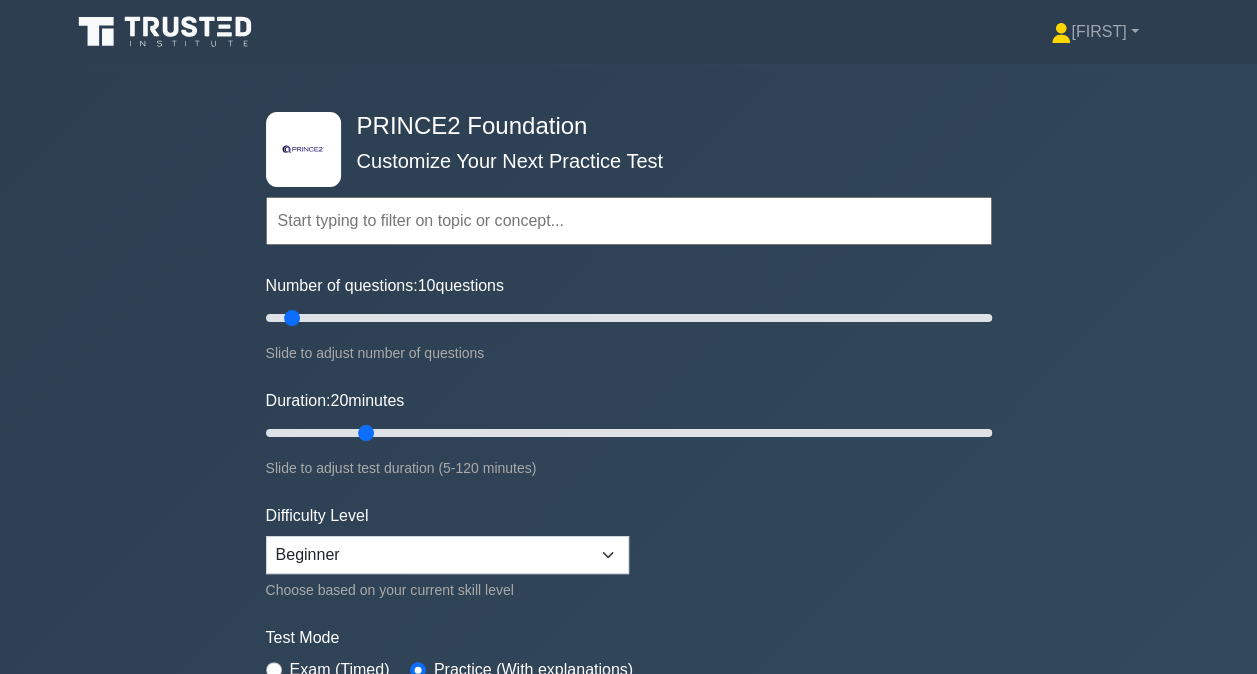 drag, startPoint x: 304, startPoint y: 430, endPoint x: 362, endPoint y: 426, distance: 58.137768 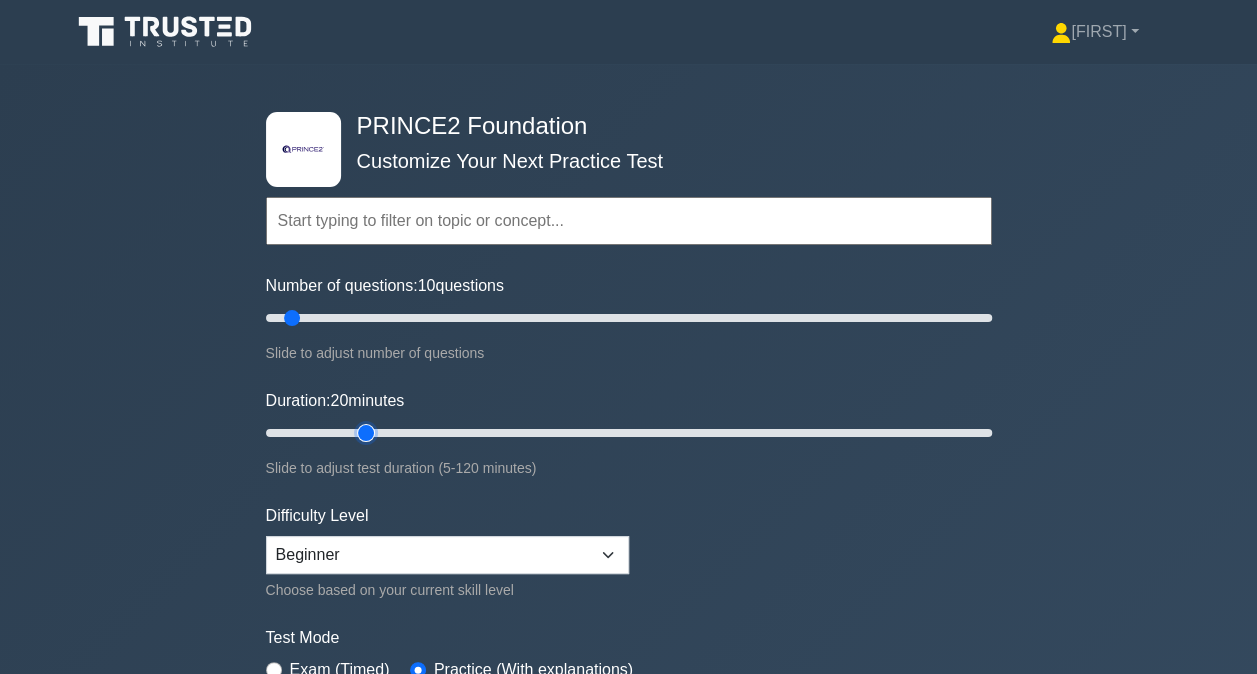 type on "20" 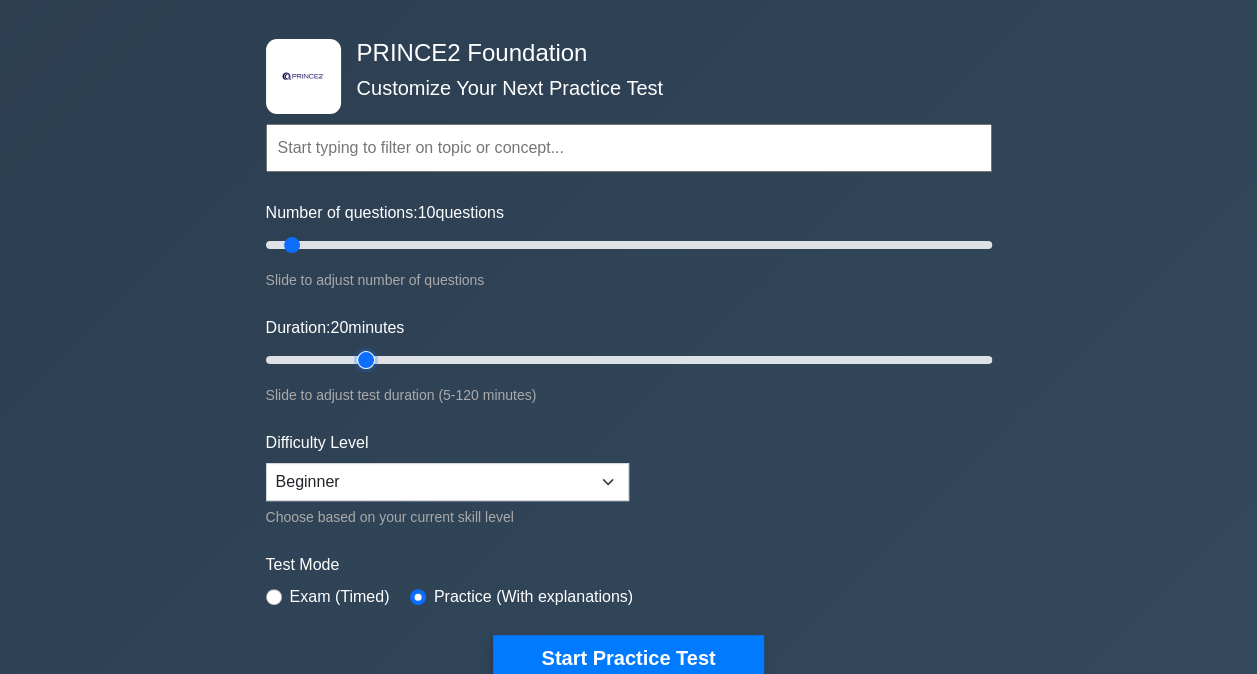 scroll, scrollTop: 100, scrollLeft: 0, axis: vertical 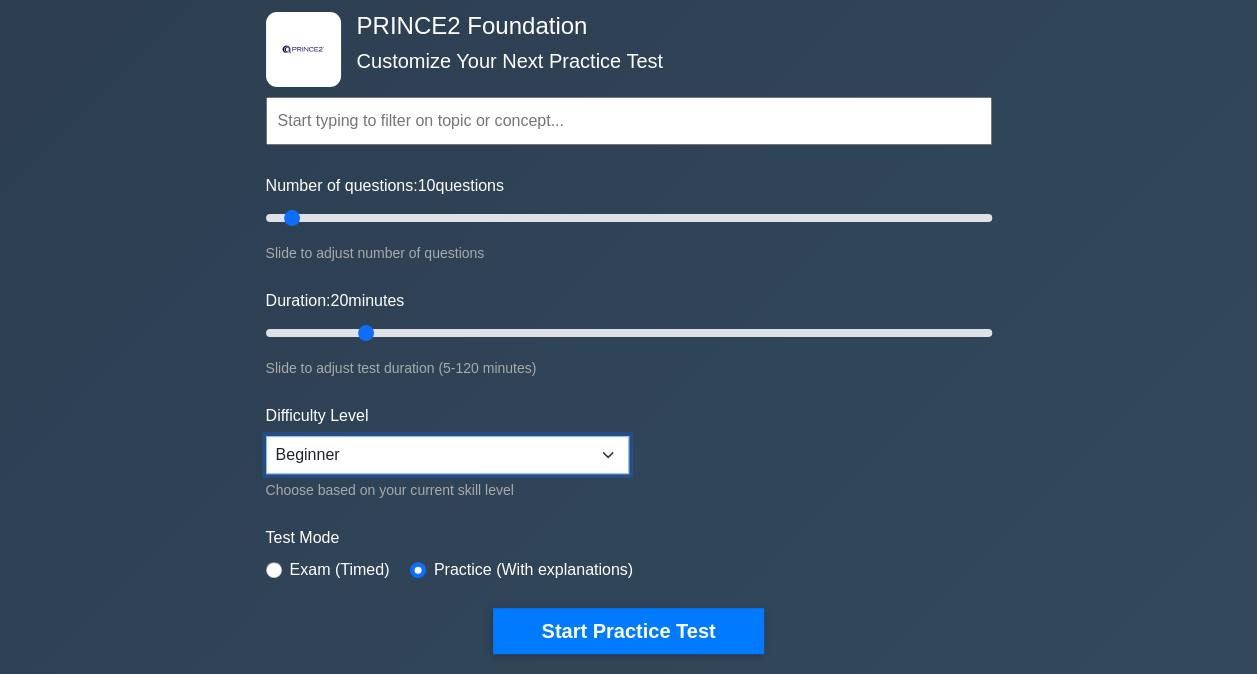 click on "Beginner
Intermediate
Expert" at bounding box center [447, 455] 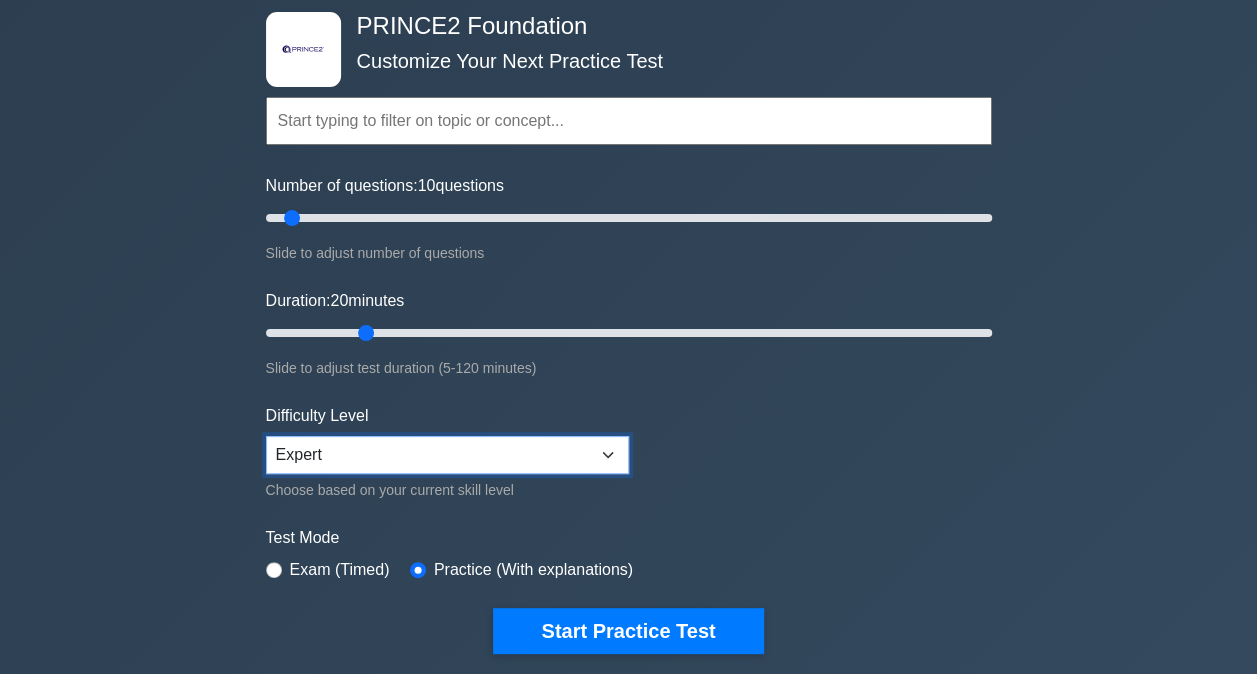 click on "Beginner
Intermediate
Expert" at bounding box center (447, 455) 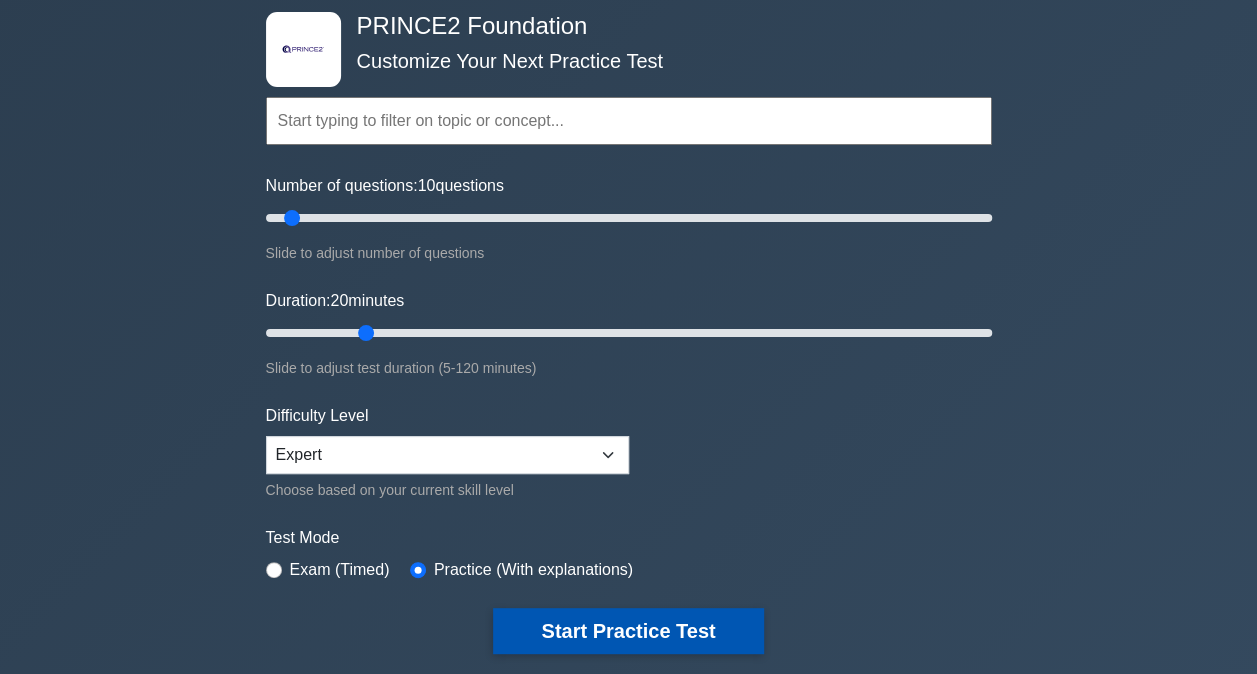 click on "Start Practice Test" at bounding box center (628, 631) 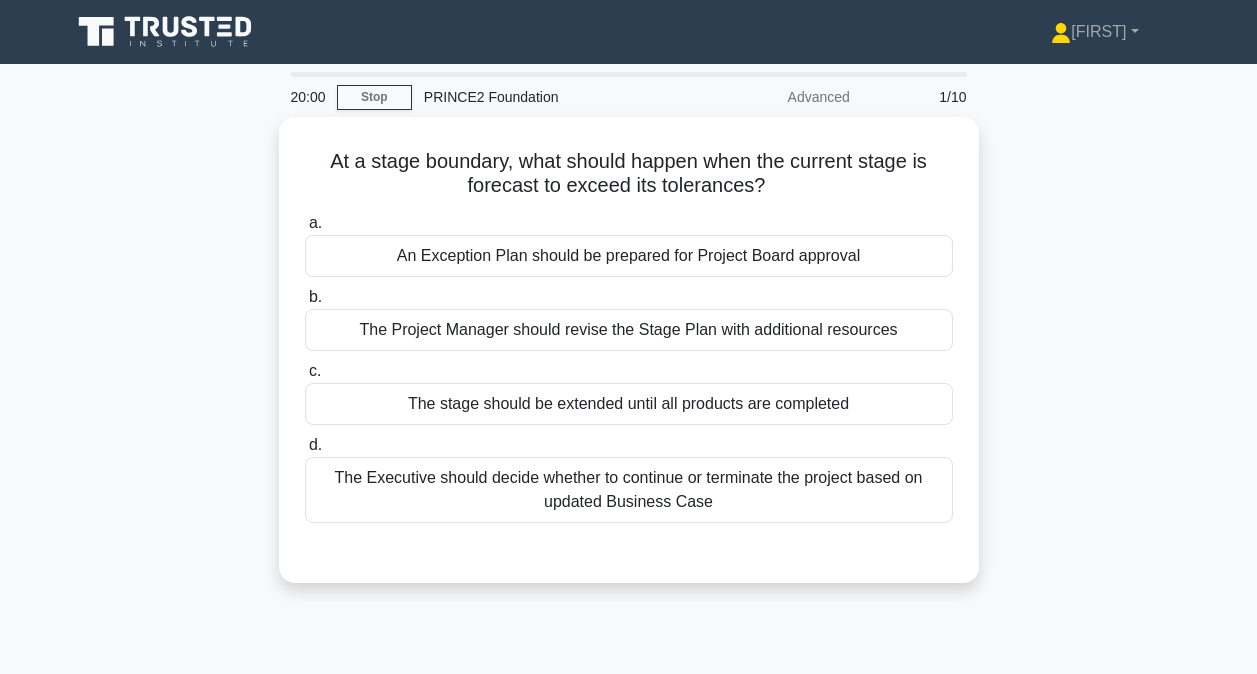 scroll, scrollTop: 0, scrollLeft: 0, axis: both 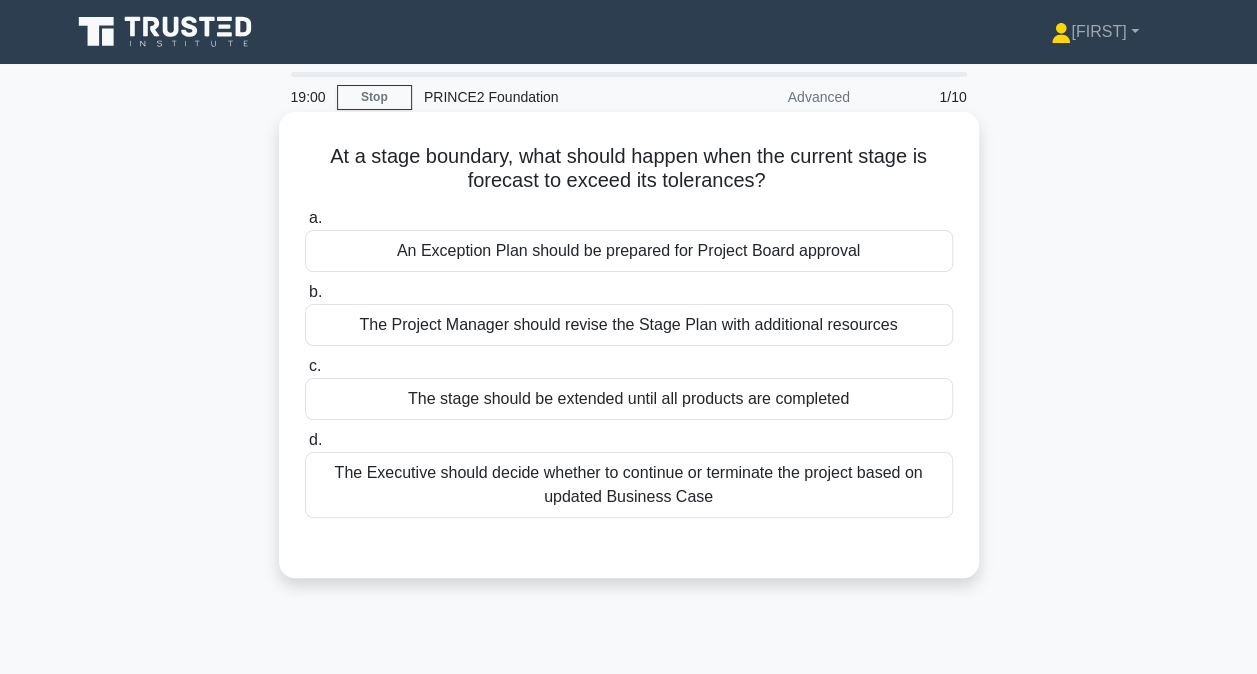 click on "An Exception Plan should be prepared for Project Board approval" at bounding box center (629, 251) 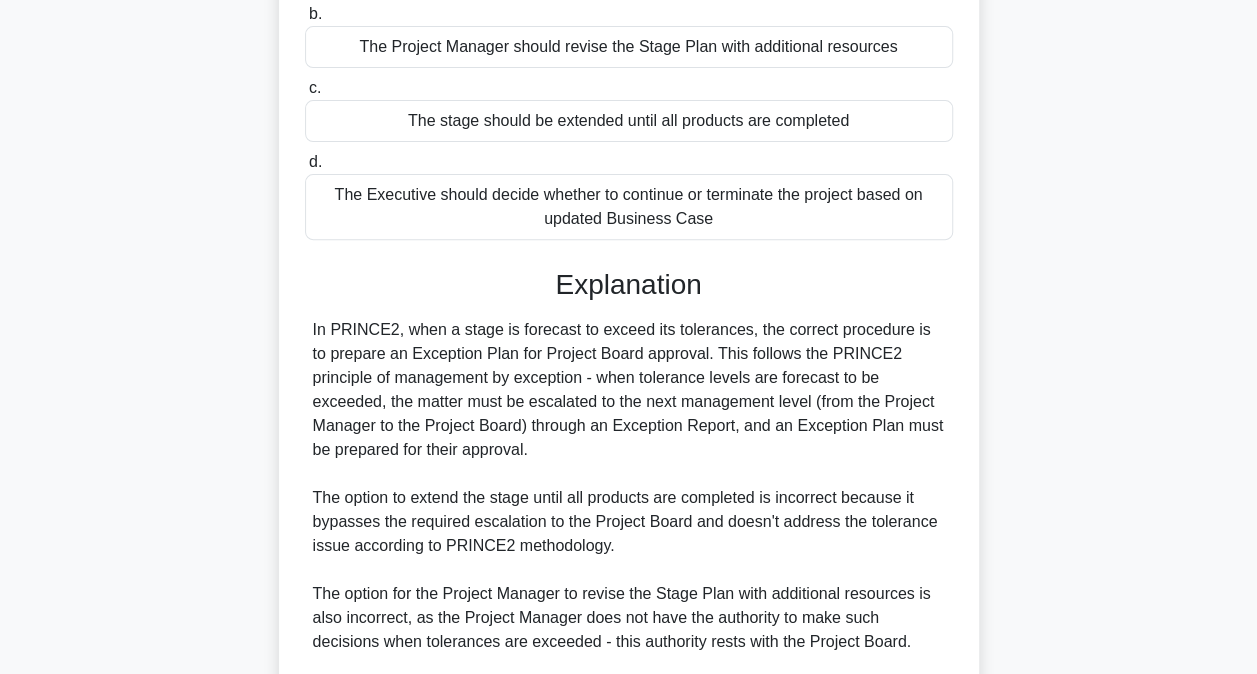 scroll, scrollTop: 500, scrollLeft: 0, axis: vertical 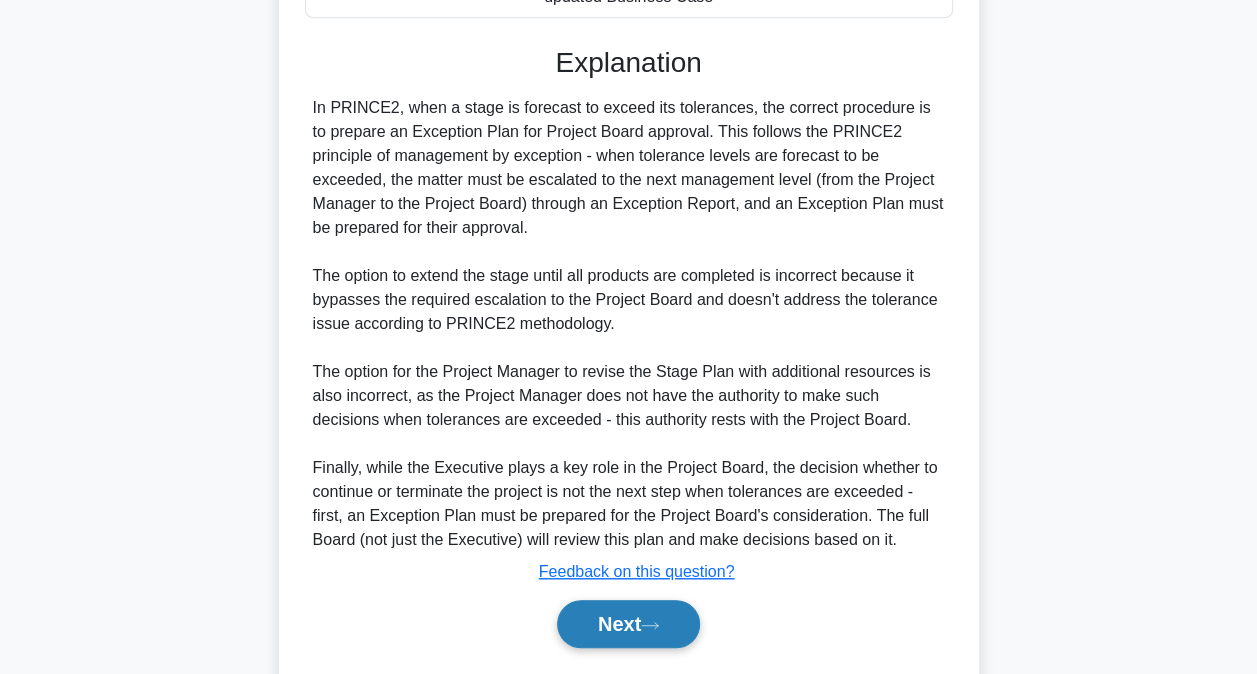 click on "Next" at bounding box center (628, 624) 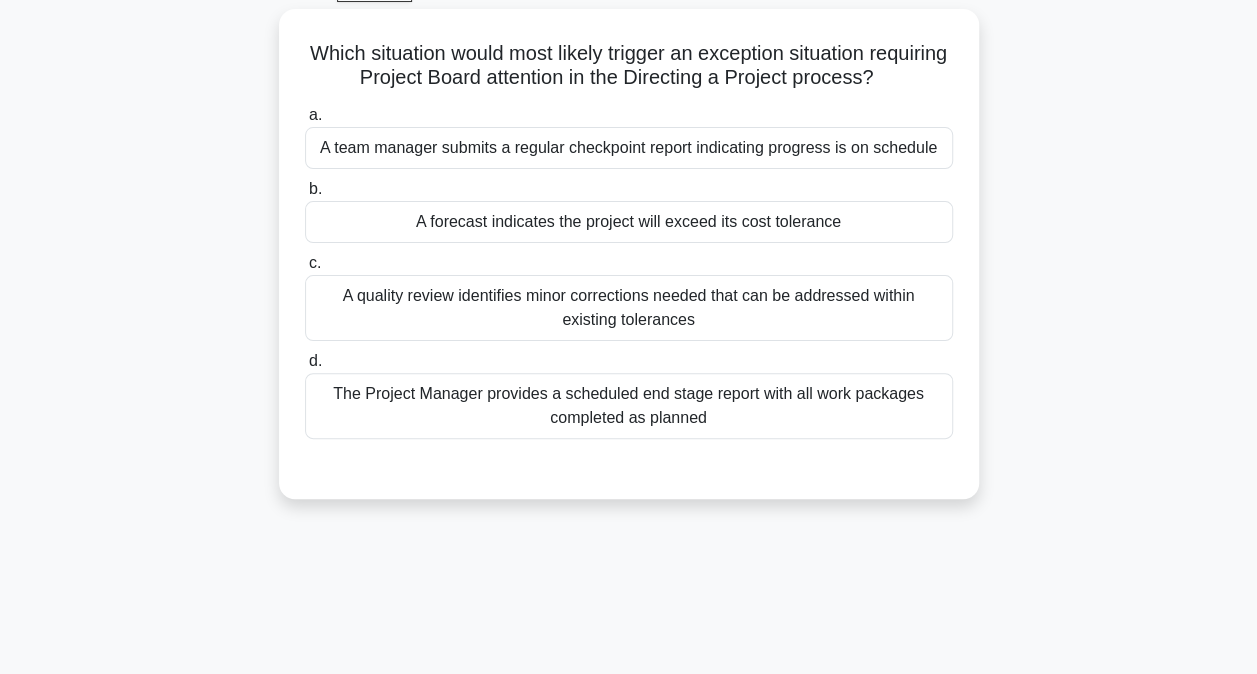 scroll, scrollTop: 0, scrollLeft: 0, axis: both 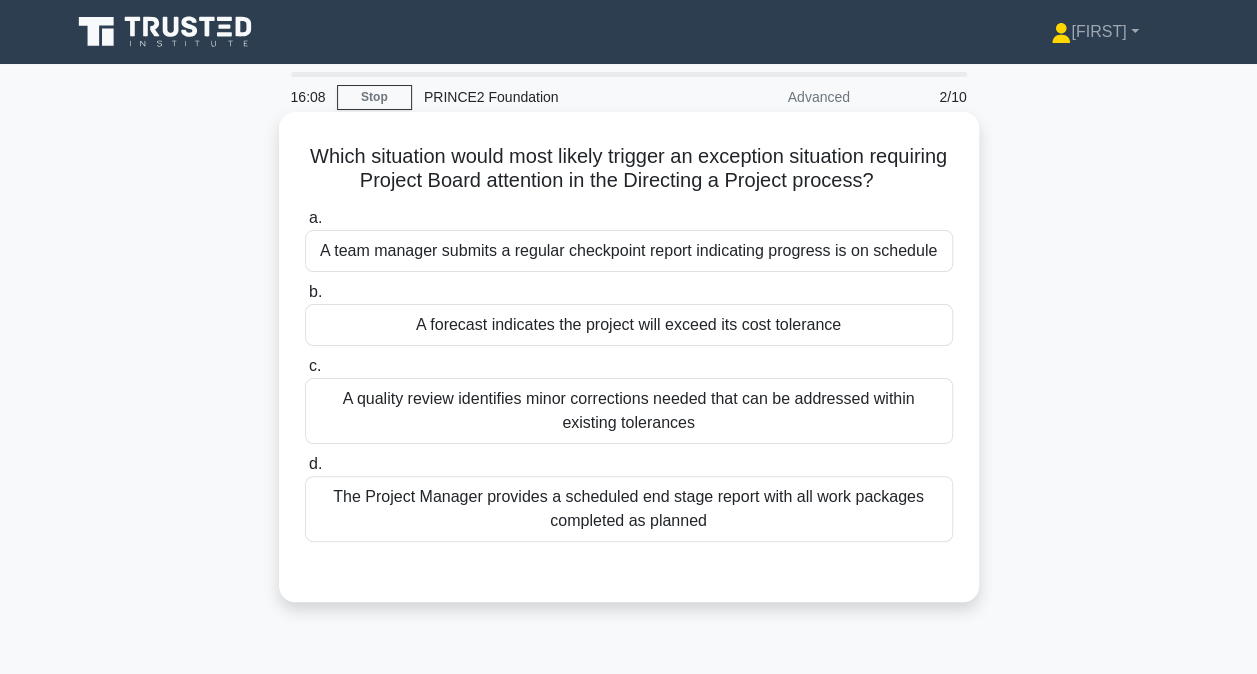 click on "A forecast indicates the project will exceed its cost tolerance" at bounding box center (629, 325) 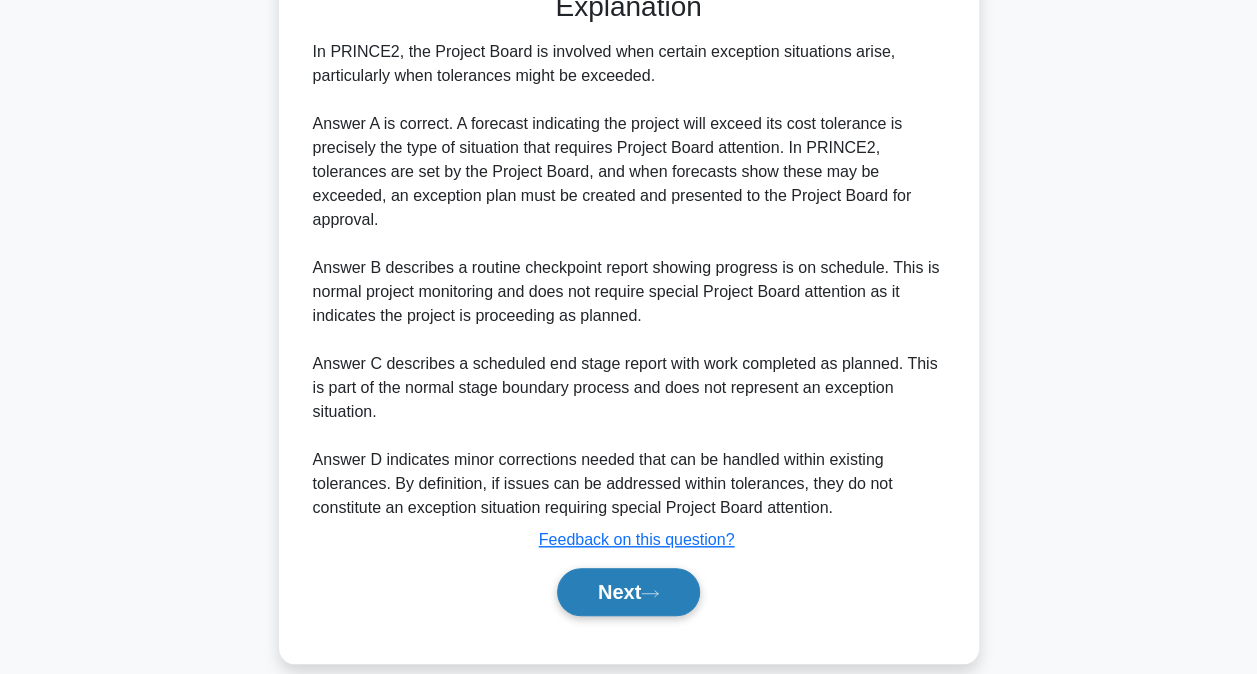 click on "Next" at bounding box center [628, 592] 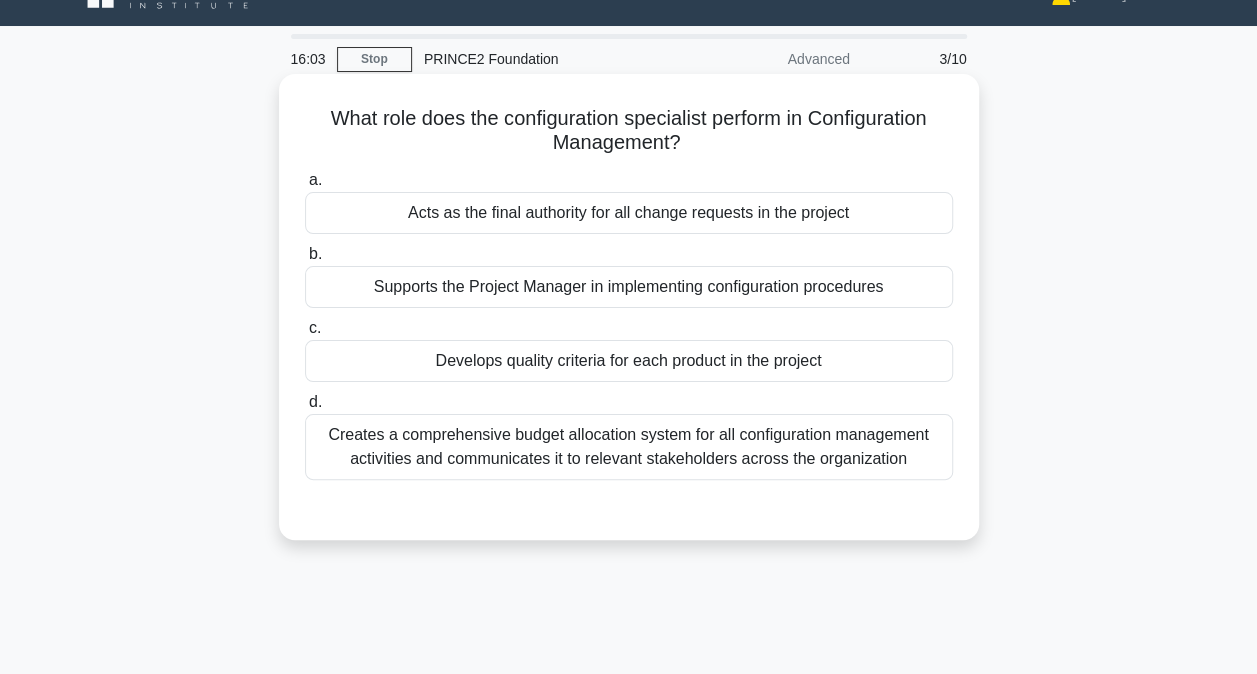 scroll, scrollTop: 6, scrollLeft: 0, axis: vertical 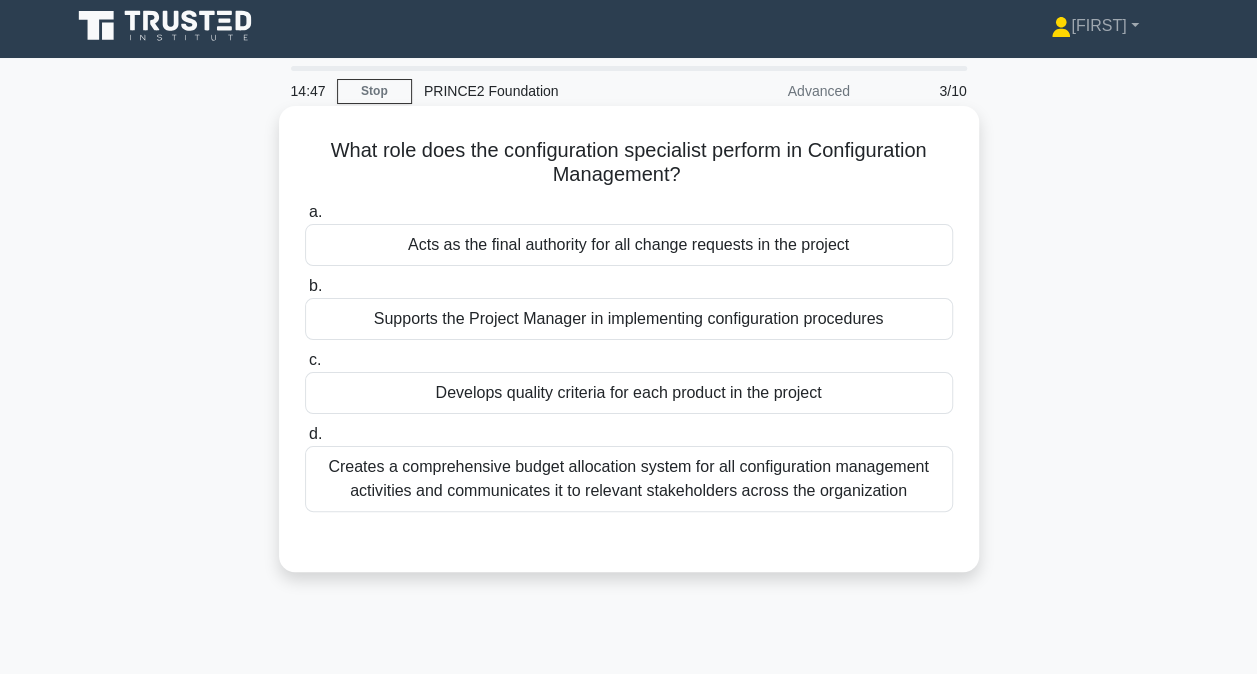 click on "Supports the Project Manager in implementing configuration procedures" at bounding box center [629, 319] 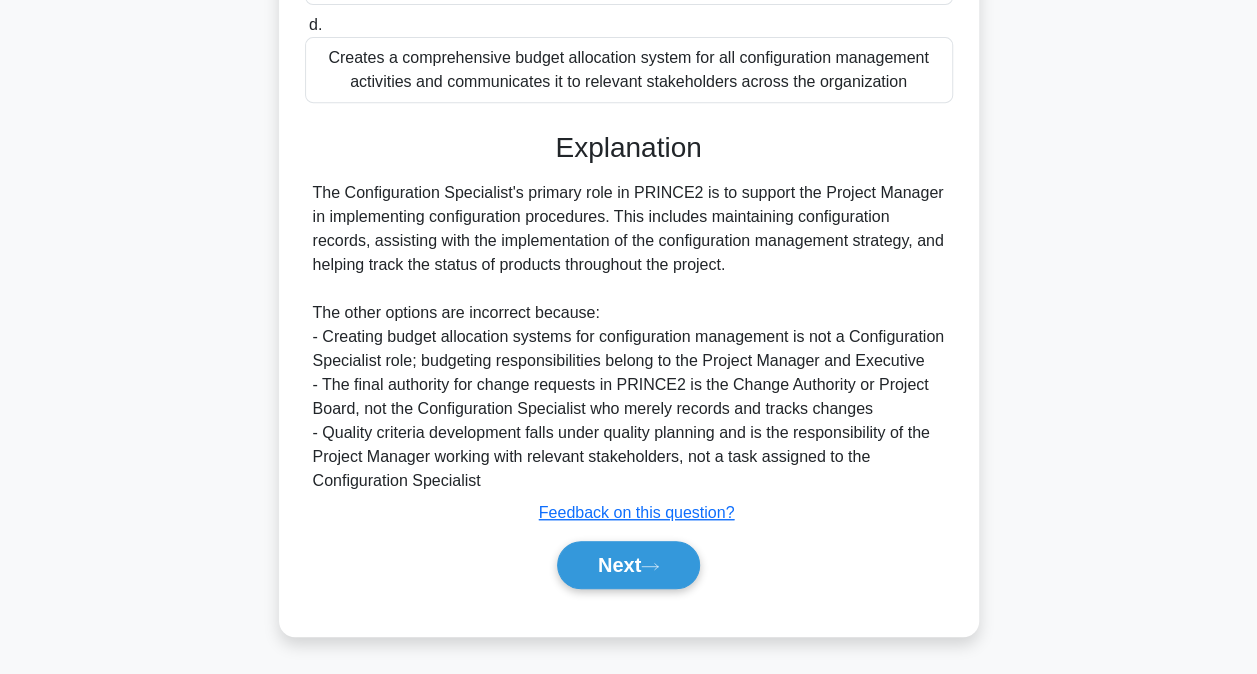 scroll, scrollTop: 436, scrollLeft: 0, axis: vertical 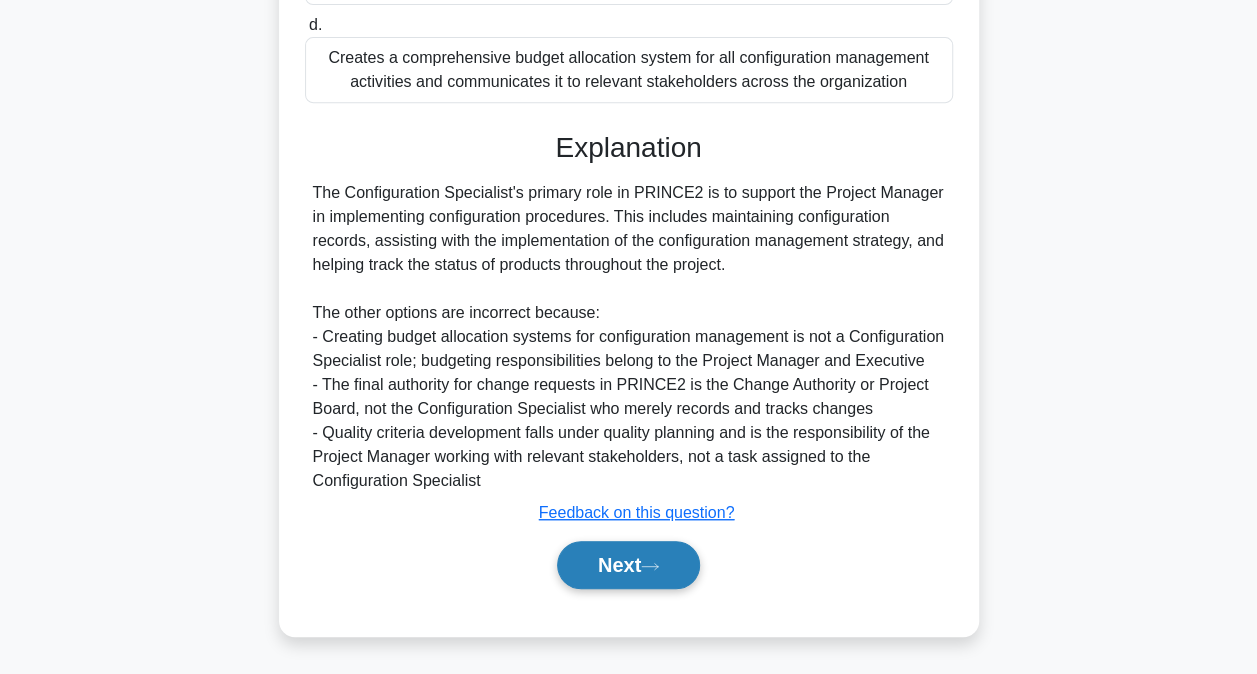 click on "Next" at bounding box center [628, 565] 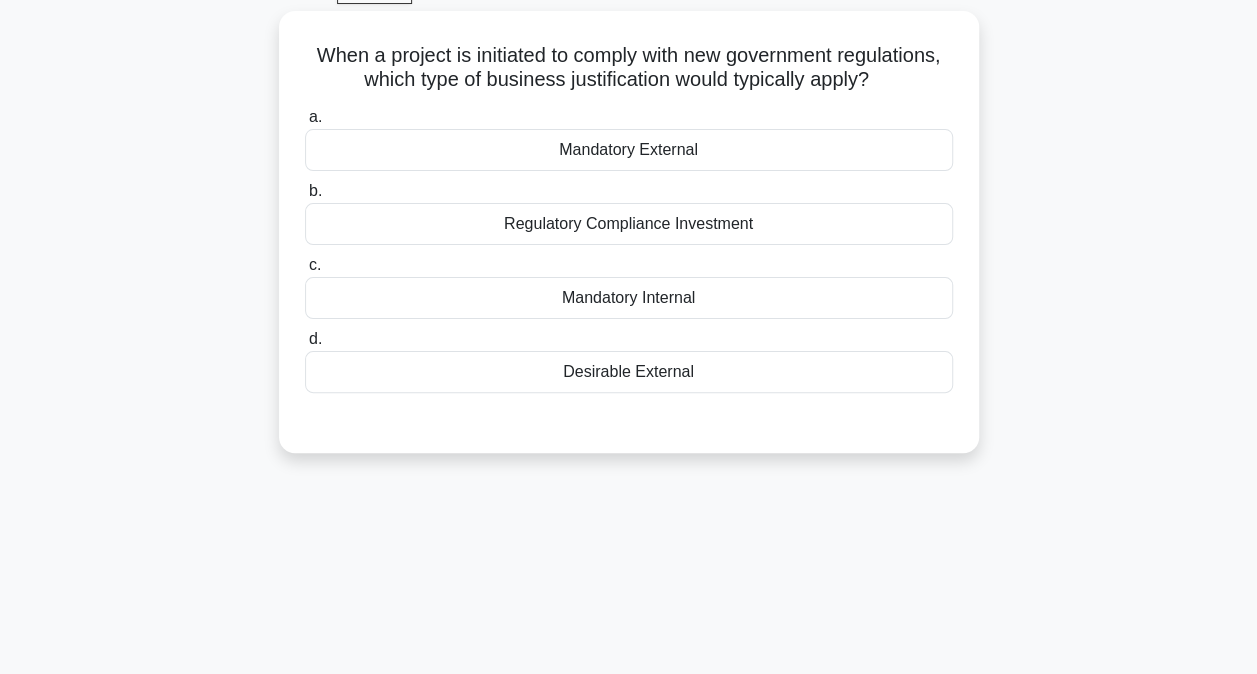 scroll, scrollTop: 6, scrollLeft: 0, axis: vertical 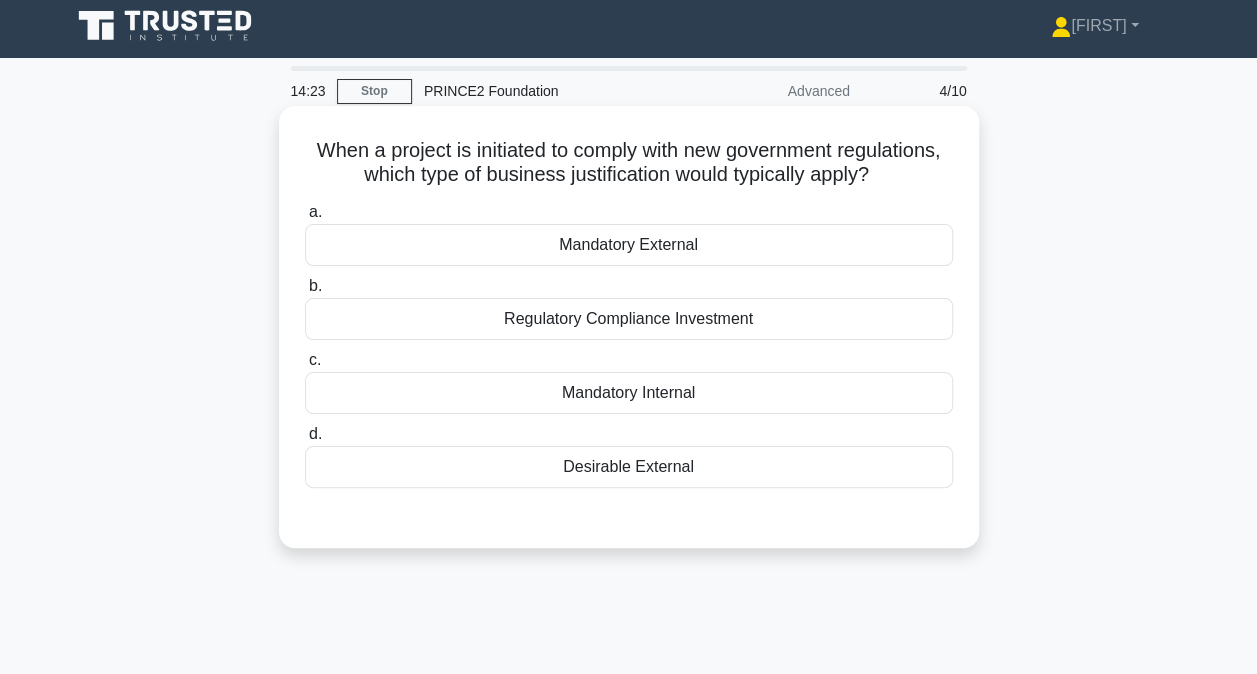 click on "Regulatory Compliance Investment" at bounding box center [629, 319] 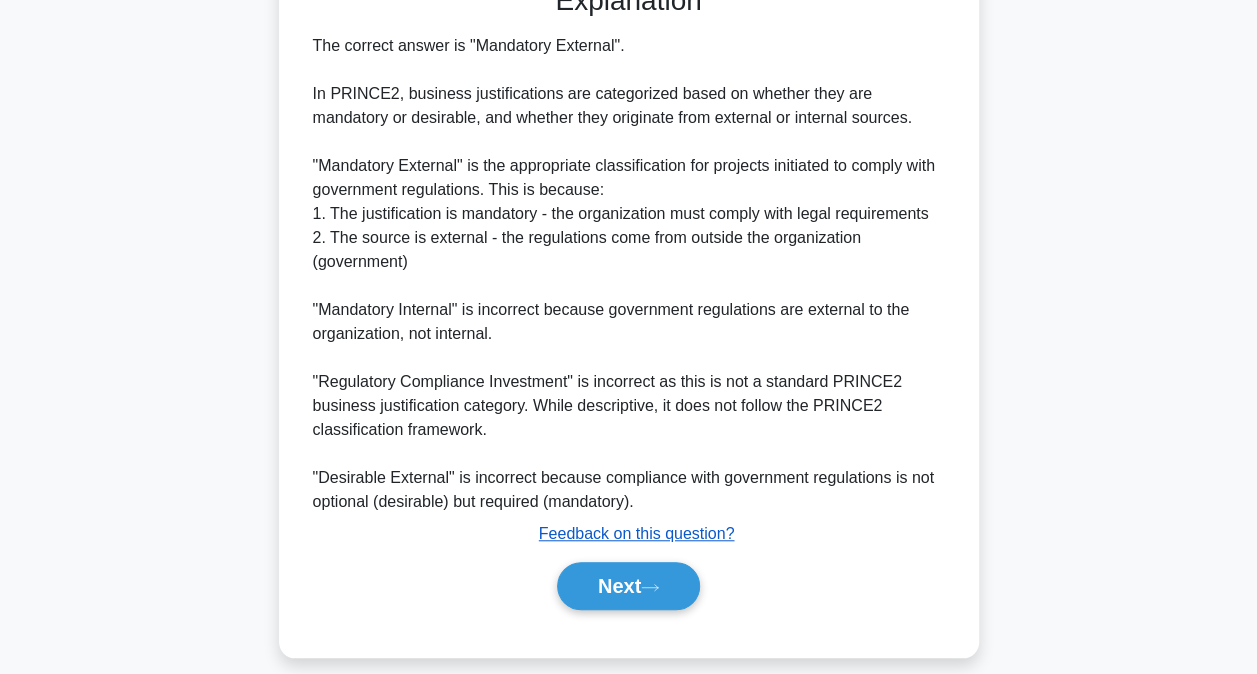 scroll, scrollTop: 559, scrollLeft: 0, axis: vertical 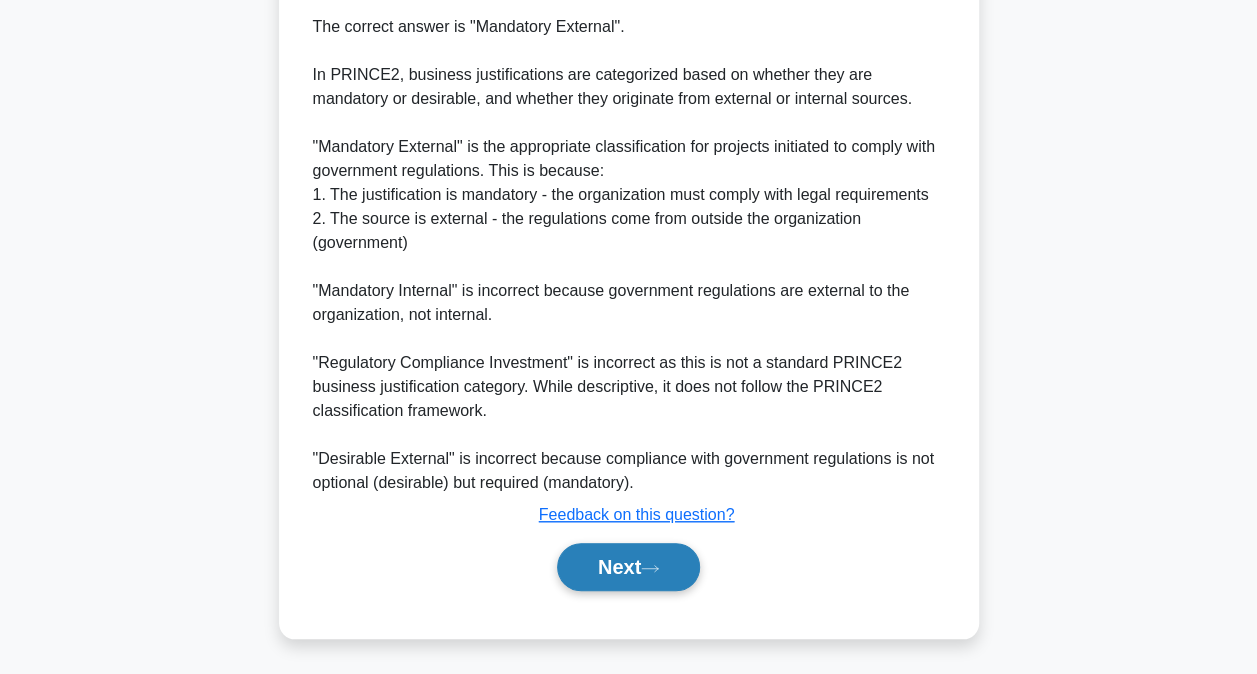 click on "Next" at bounding box center (628, 567) 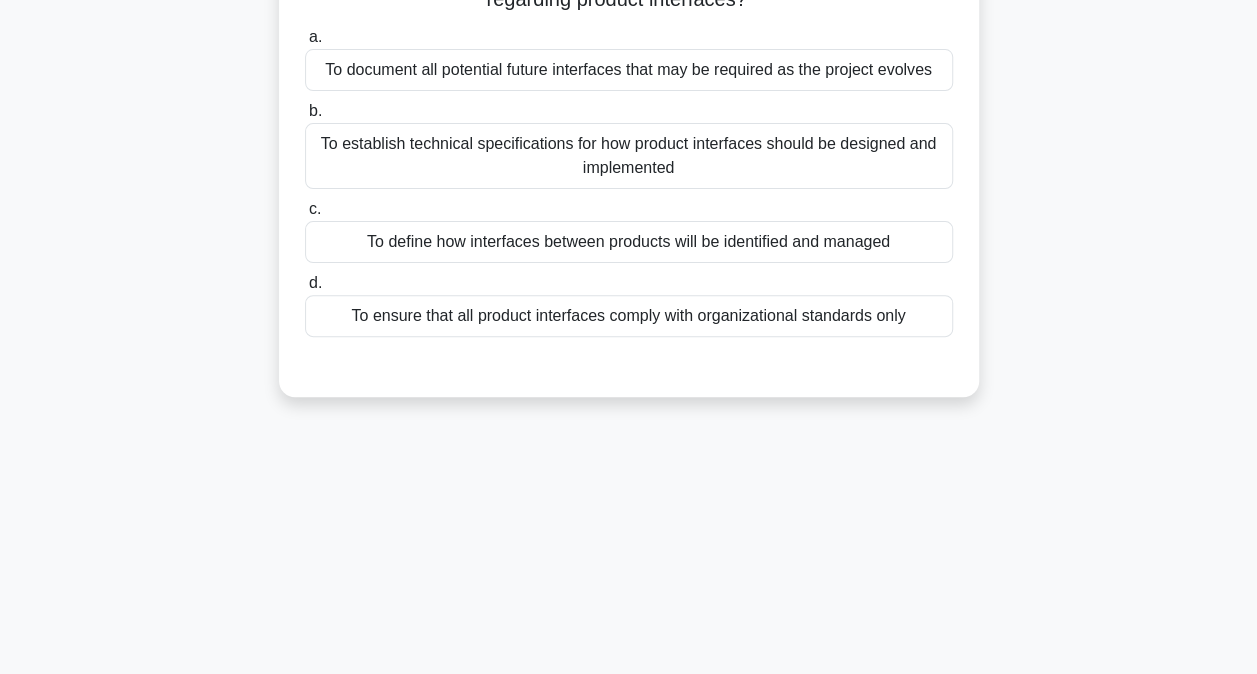 scroll, scrollTop: 0, scrollLeft: 0, axis: both 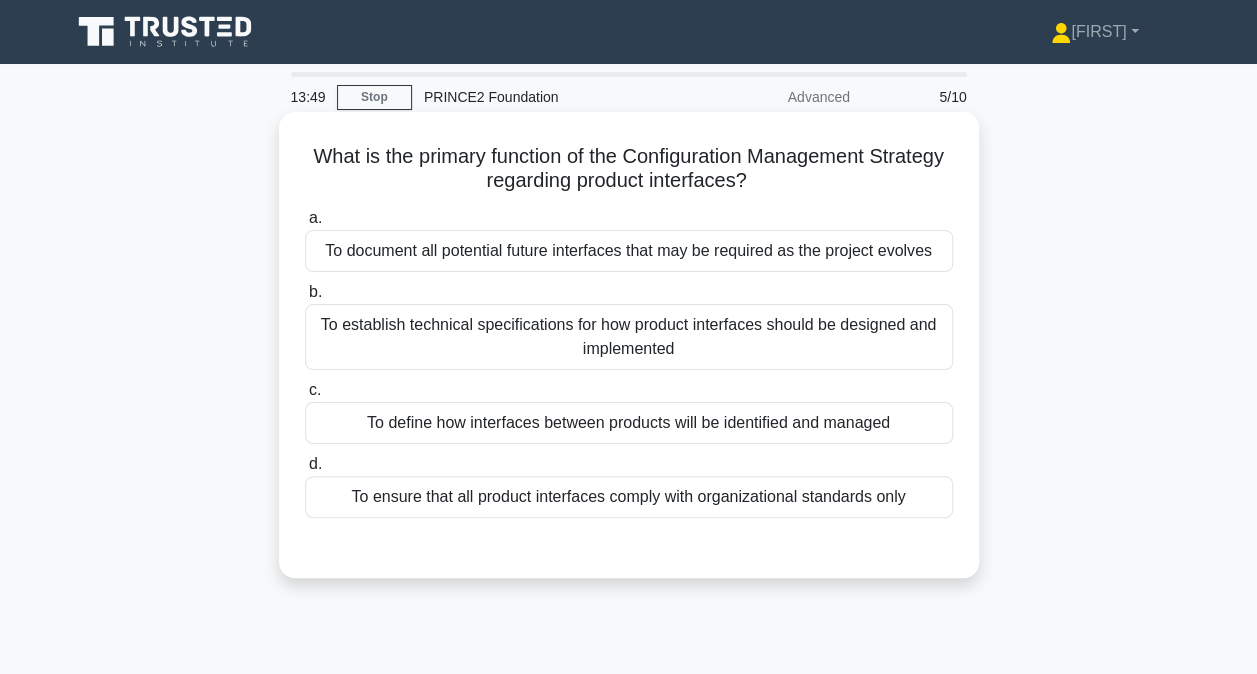 click on "To define how interfaces between products will be identified and managed" at bounding box center (629, 423) 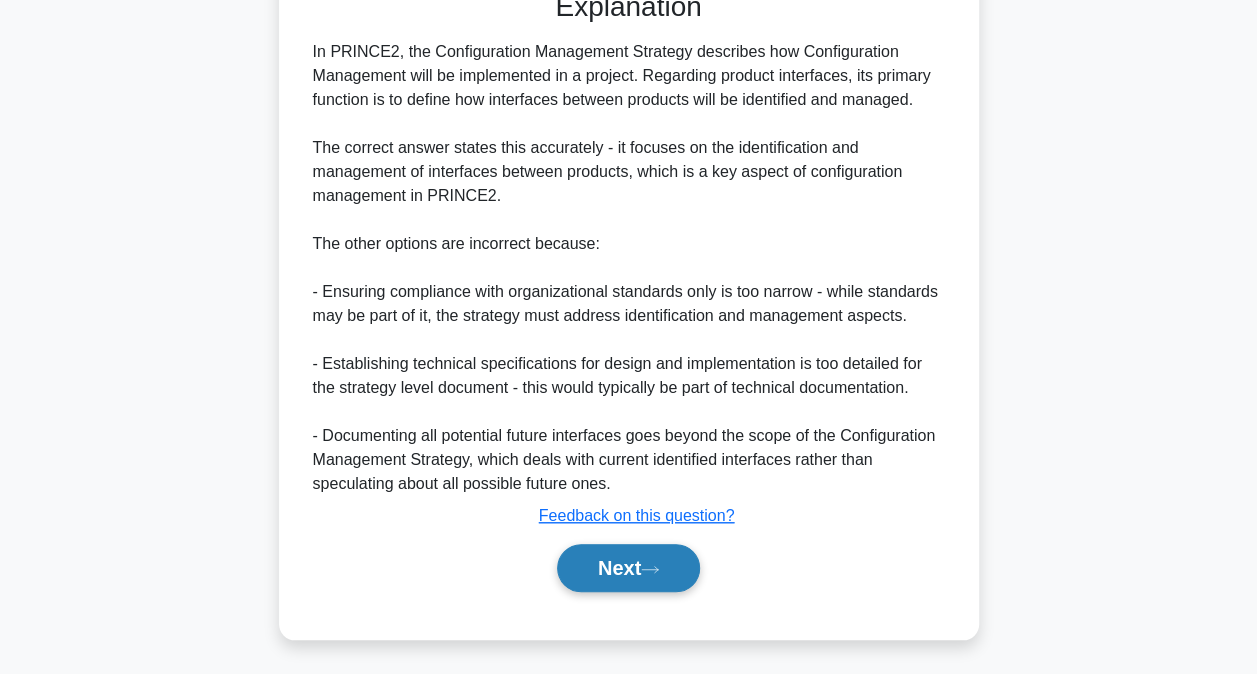 click 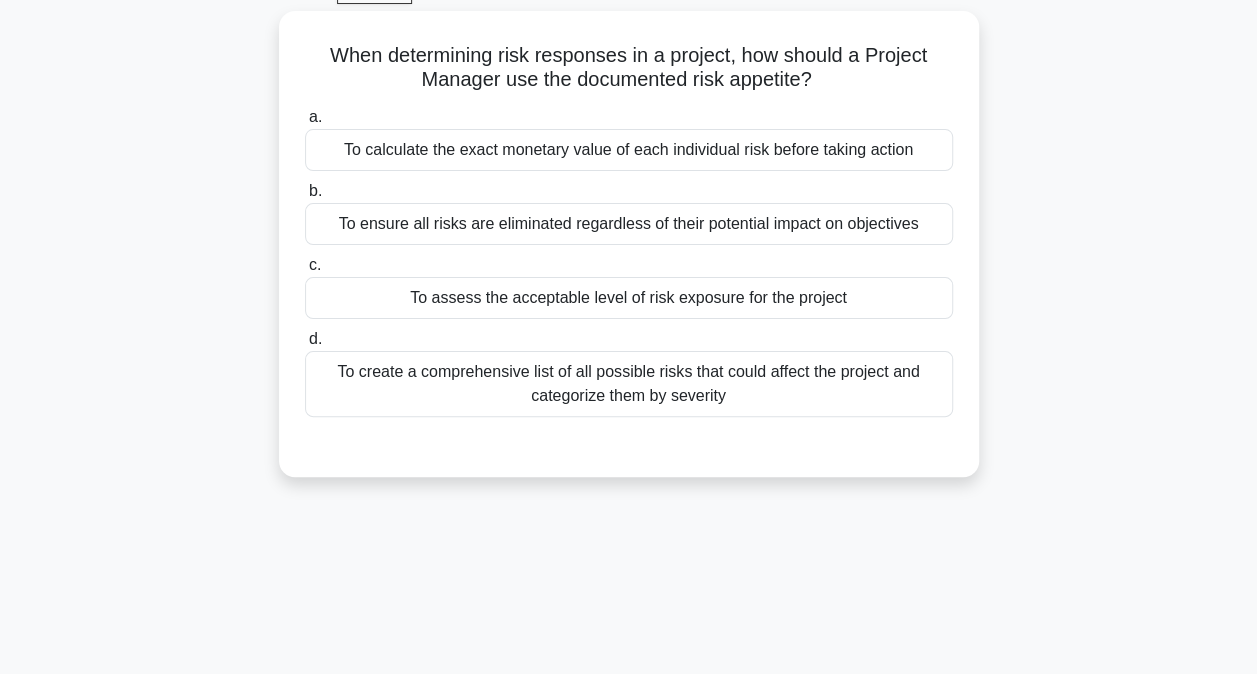 scroll, scrollTop: 6, scrollLeft: 0, axis: vertical 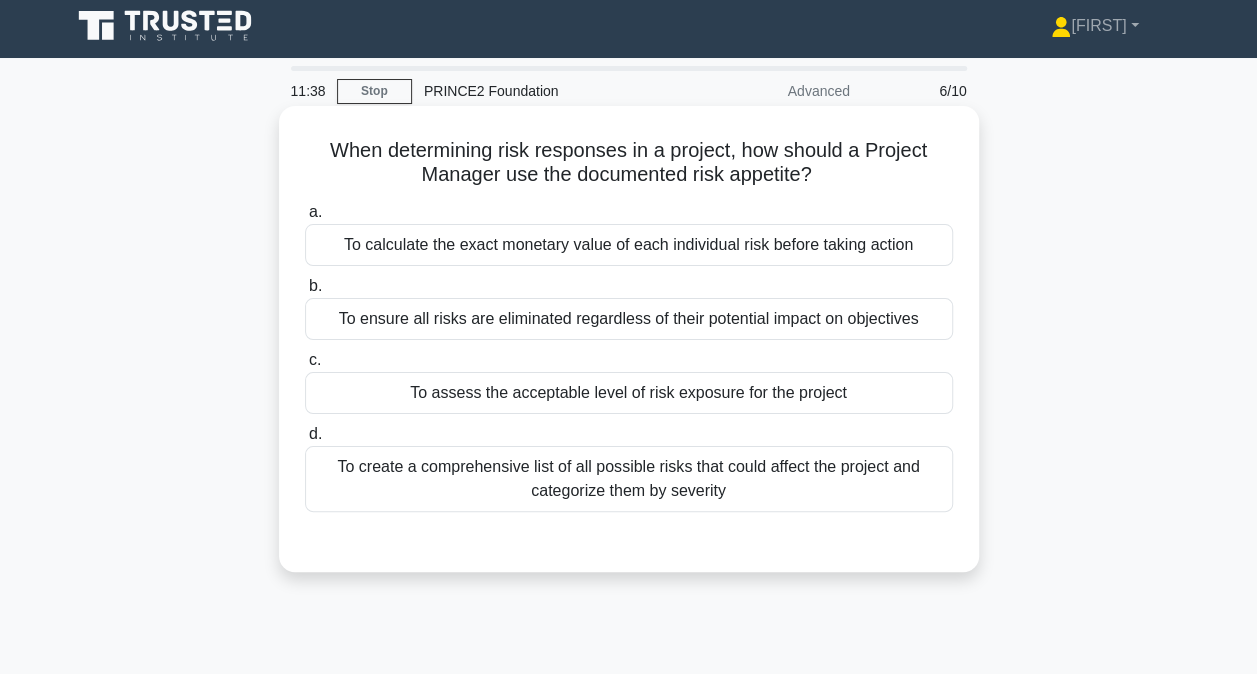 click on "To ensure all risks are eliminated regardless of their potential impact on objectives" at bounding box center [629, 319] 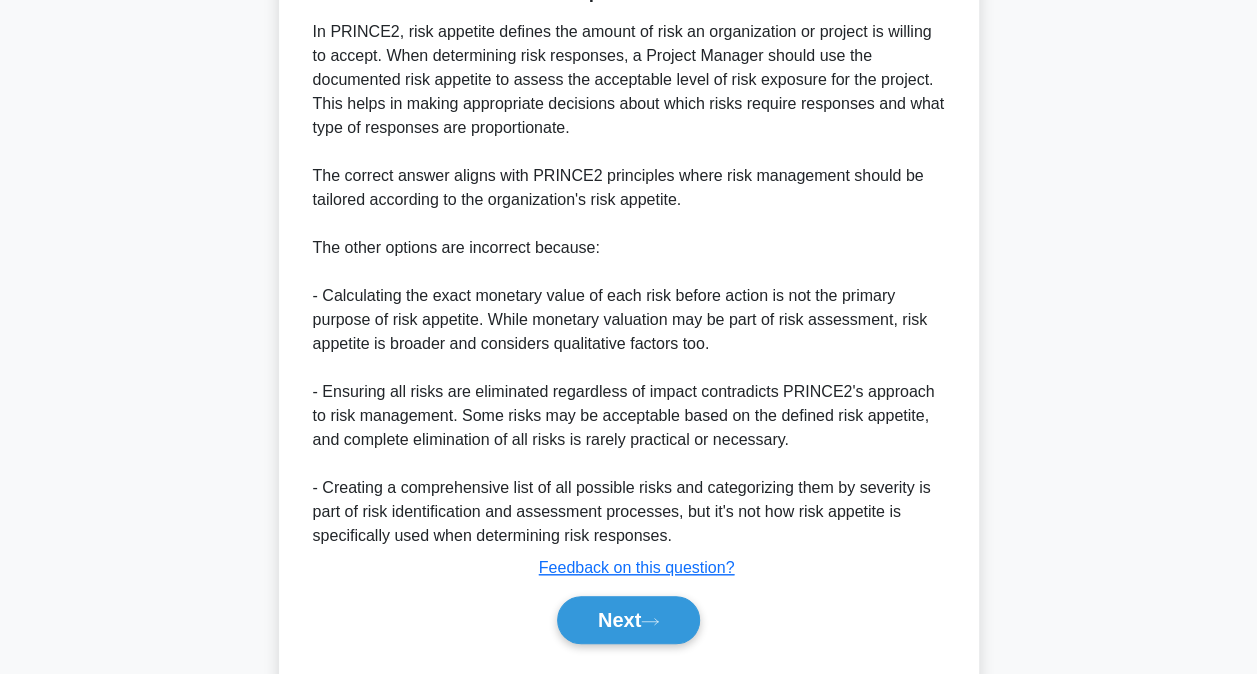 scroll, scrollTop: 631, scrollLeft: 0, axis: vertical 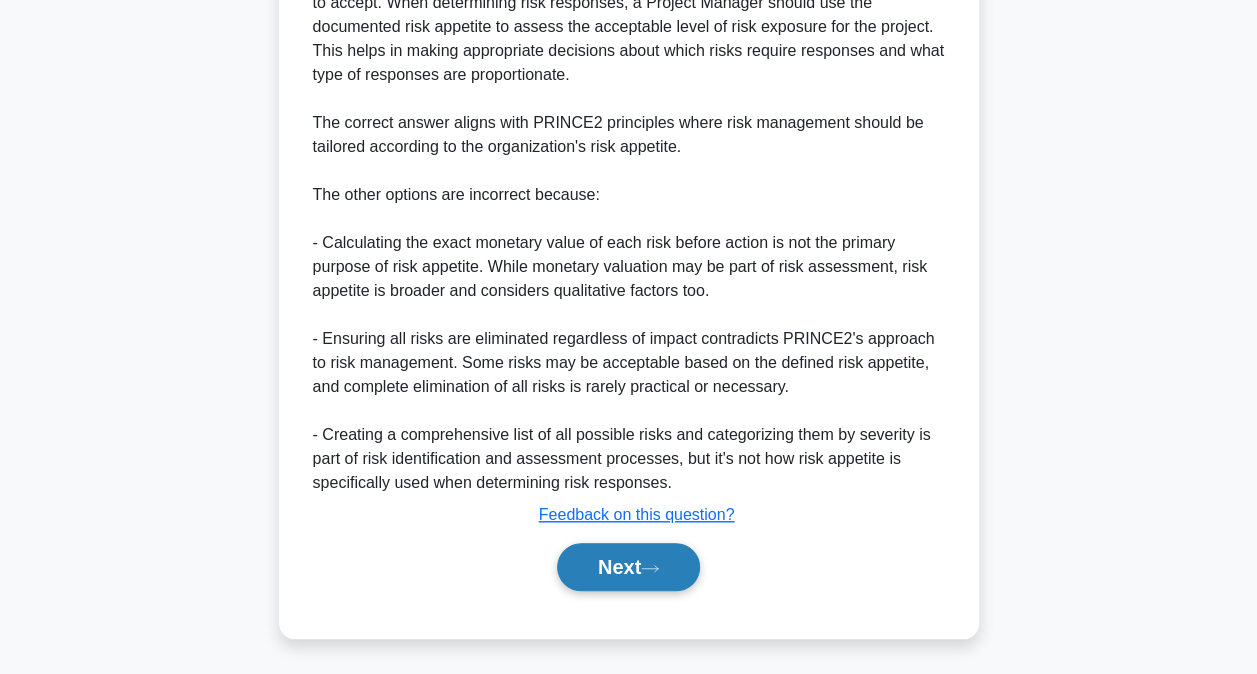 click on "Next" at bounding box center [628, 567] 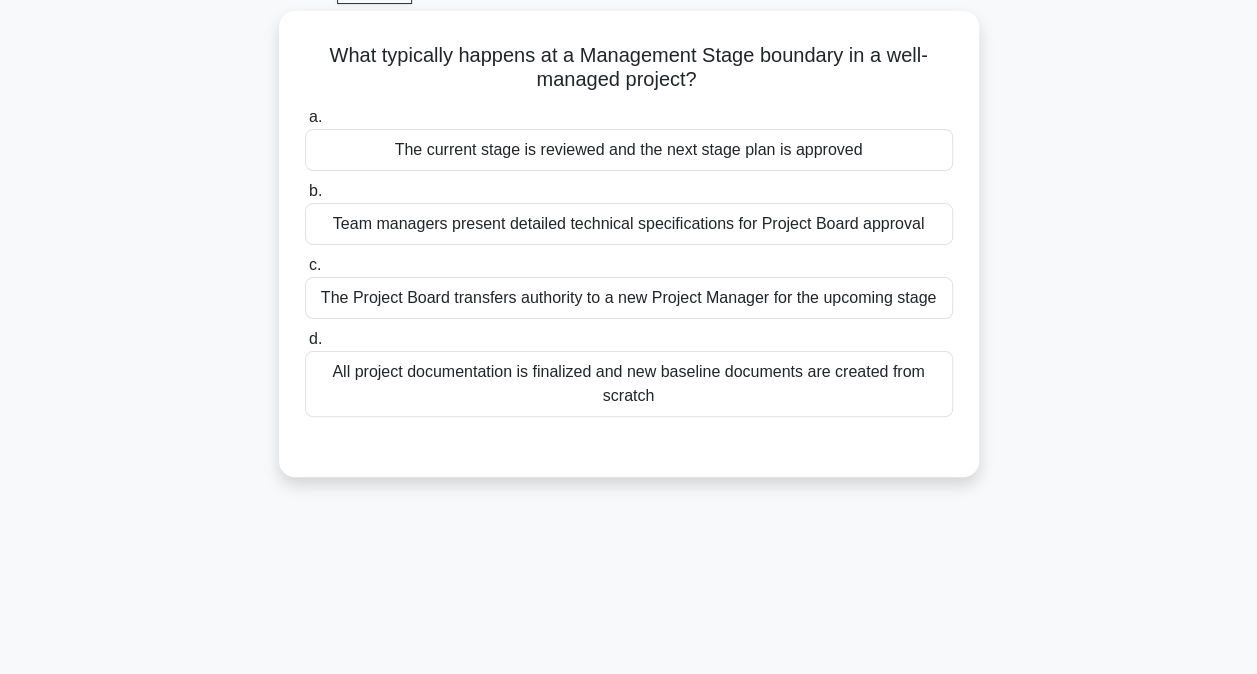scroll, scrollTop: 6, scrollLeft: 0, axis: vertical 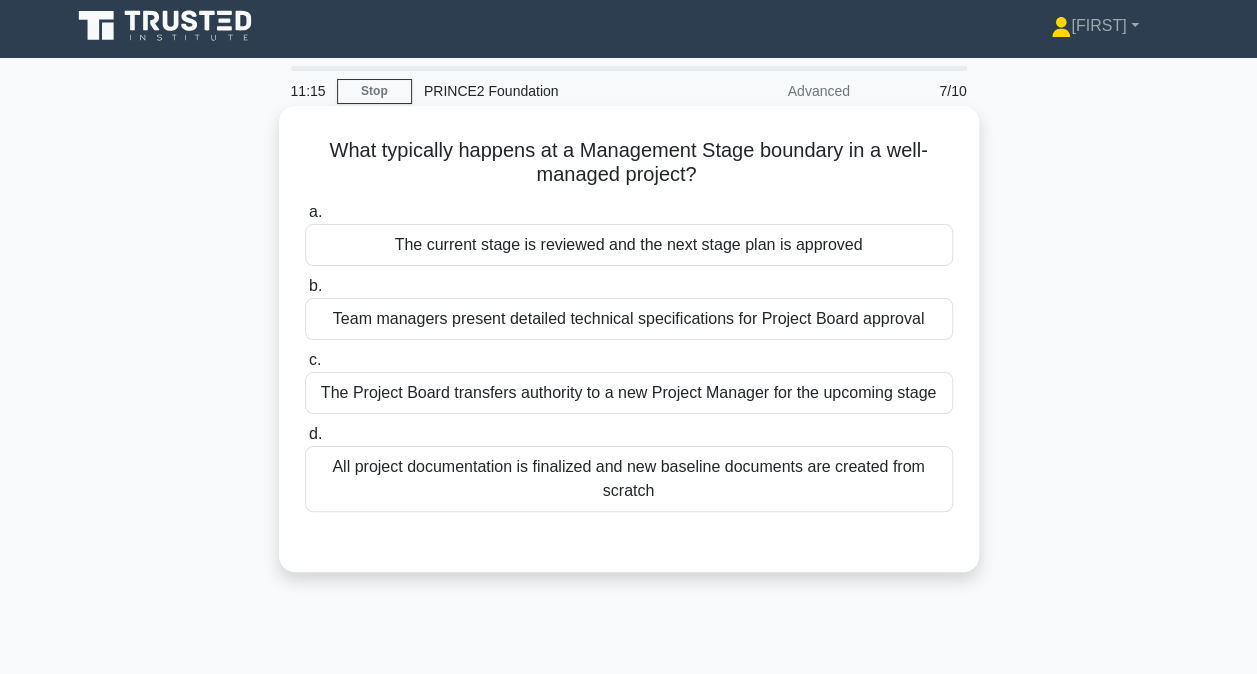 click on "The current stage is reviewed and the next stage plan is approved" at bounding box center (629, 245) 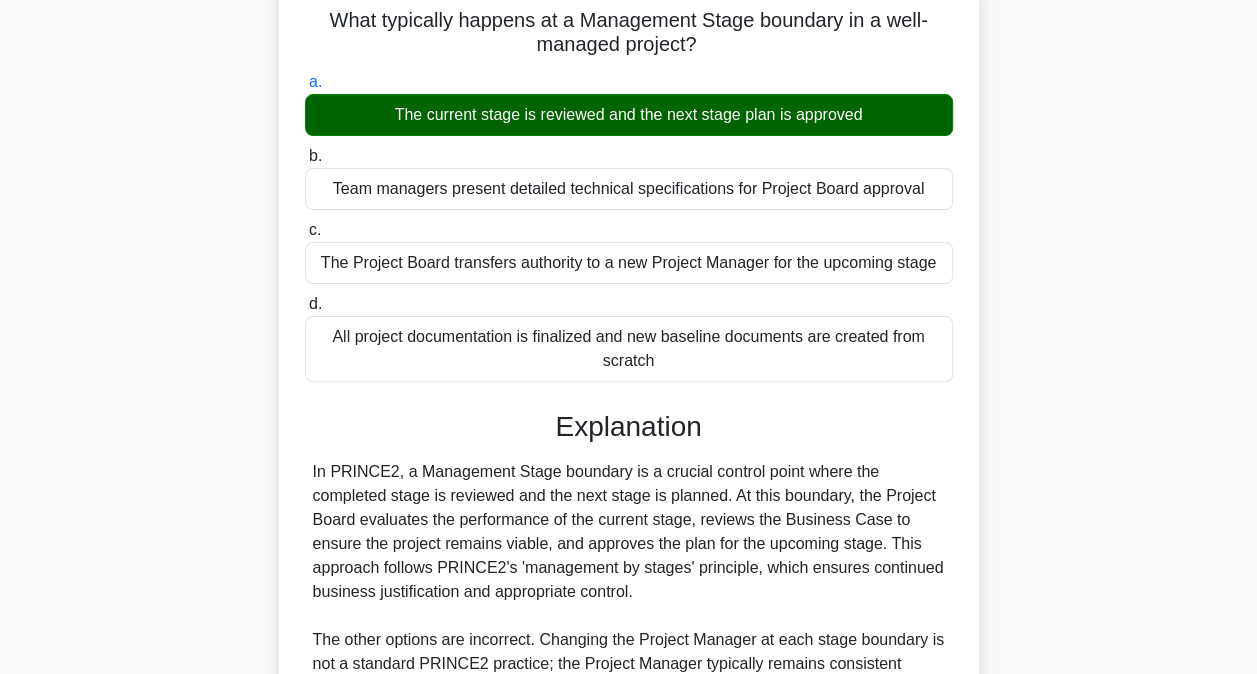 scroll, scrollTop: 436, scrollLeft: 0, axis: vertical 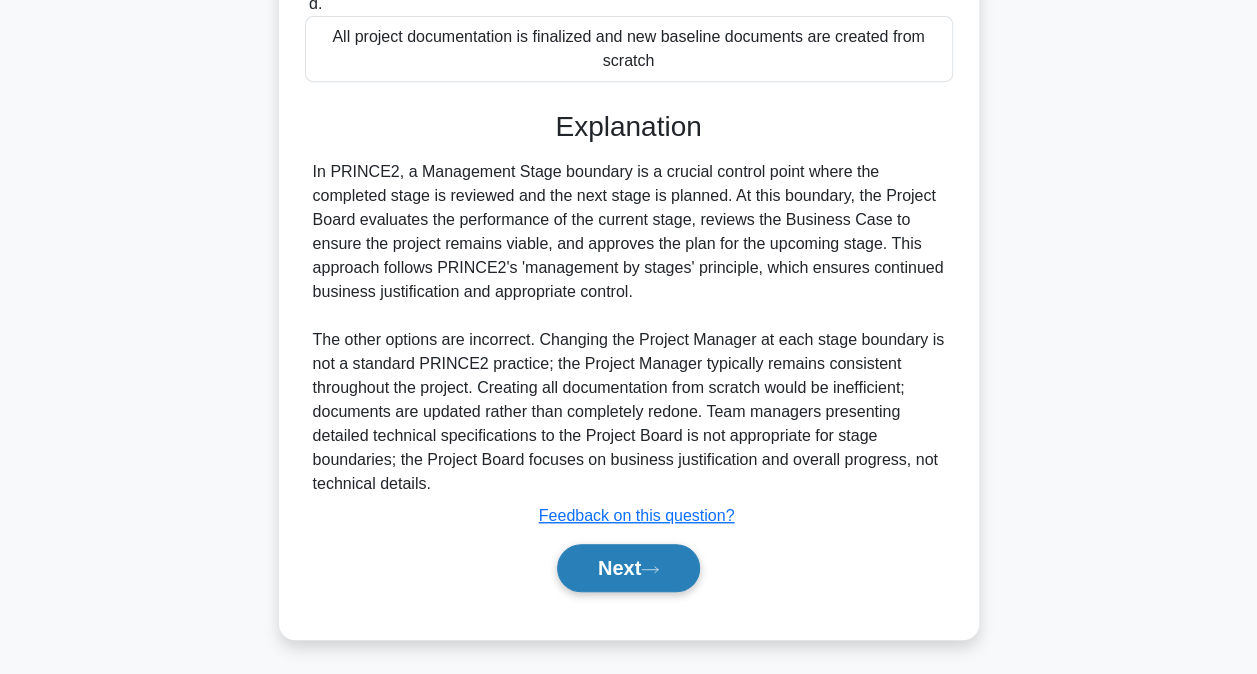 click on "Next" at bounding box center (628, 568) 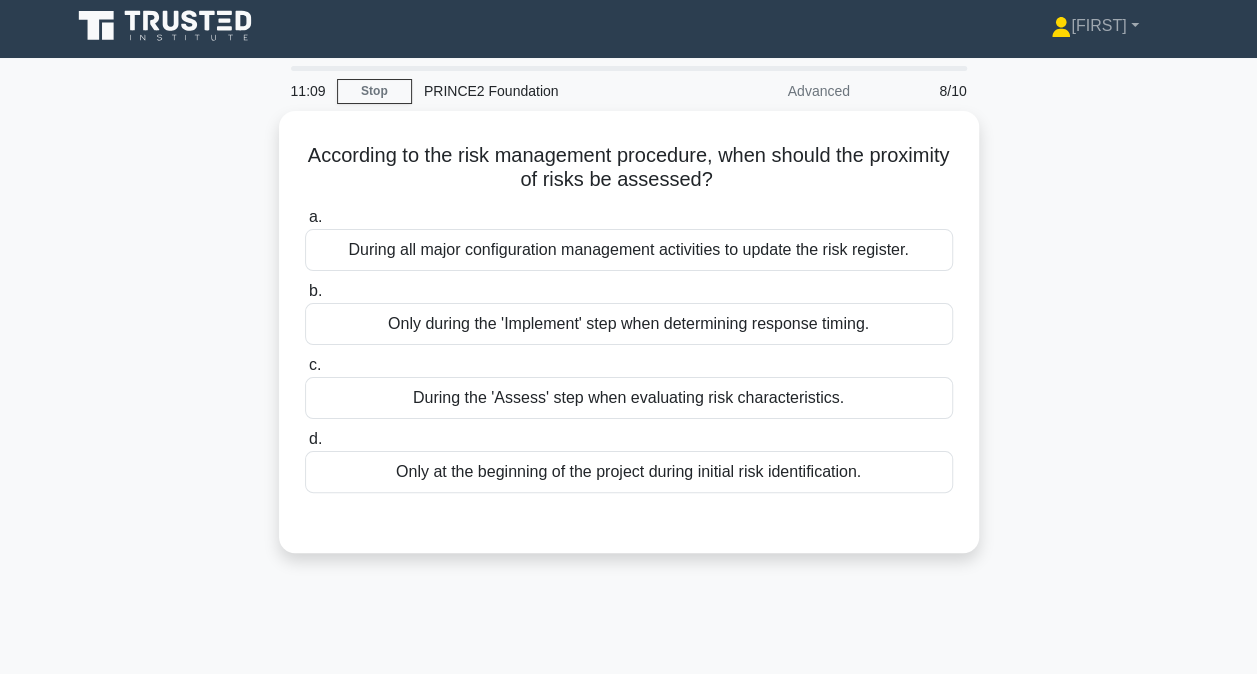 scroll, scrollTop: 0, scrollLeft: 0, axis: both 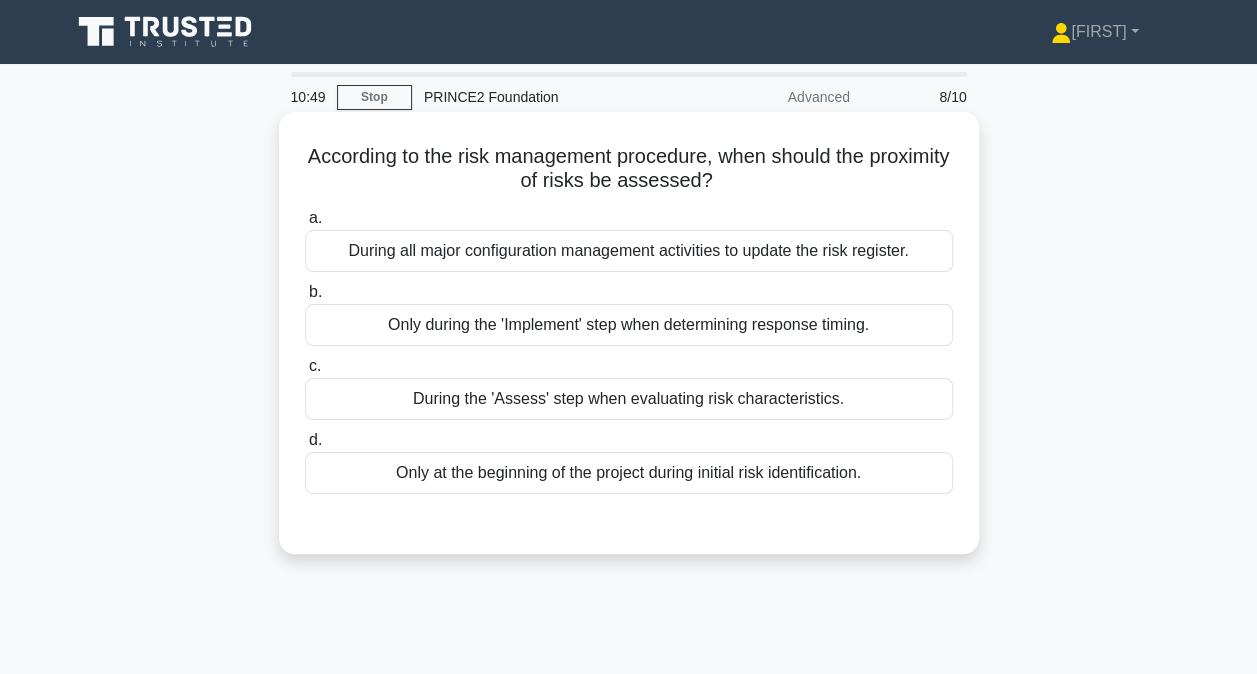 click on "During the 'Assess' step when evaluating risk characteristics." at bounding box center [629, 399] 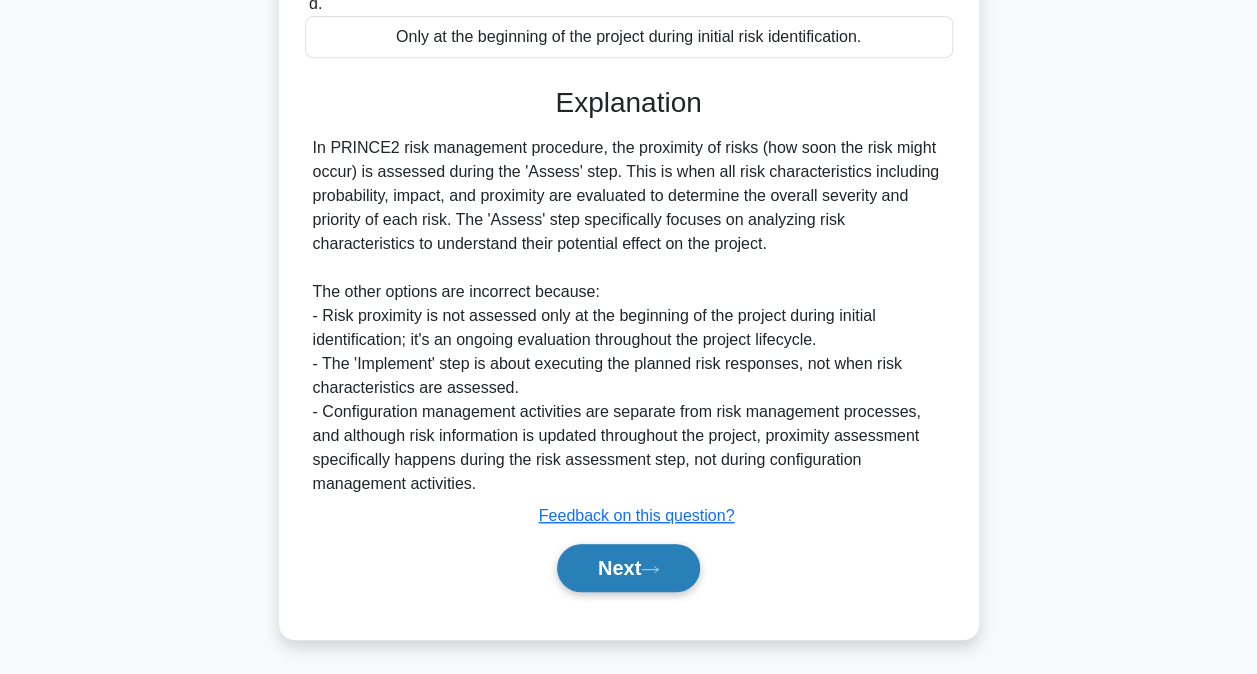 click on "Next" at bounding box center [628, 568] 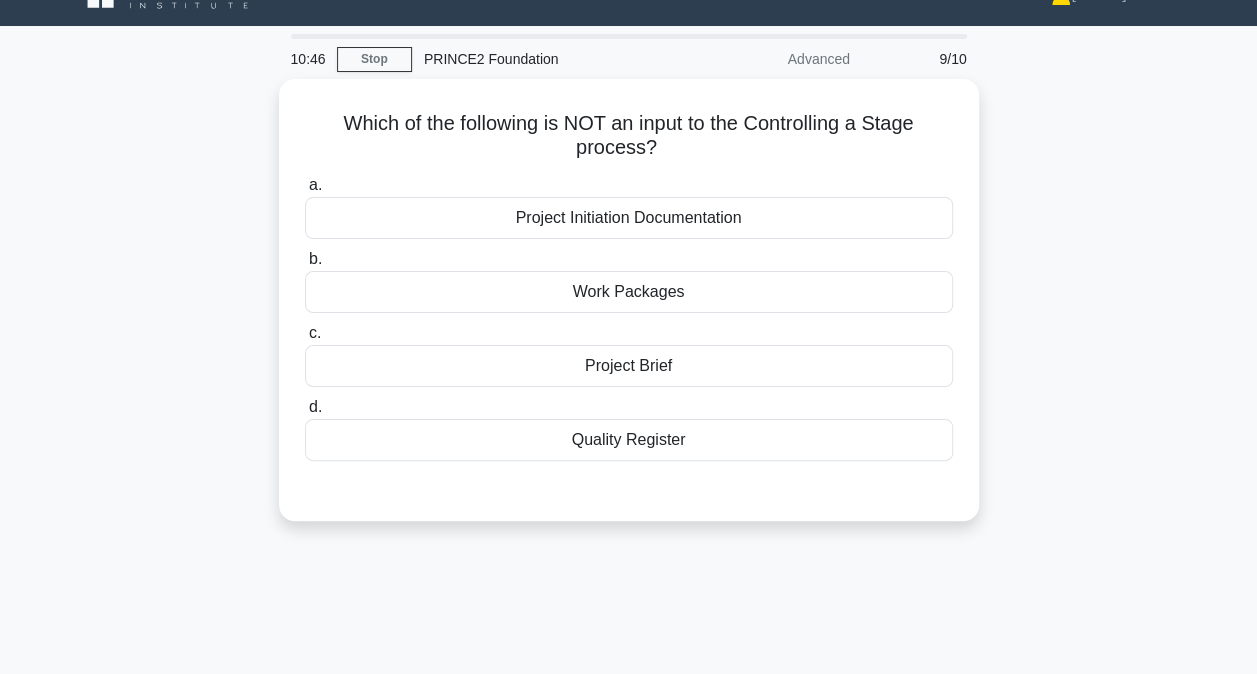 scroll, scrollTop: 6, scrollLeft: 0, axis: vertical 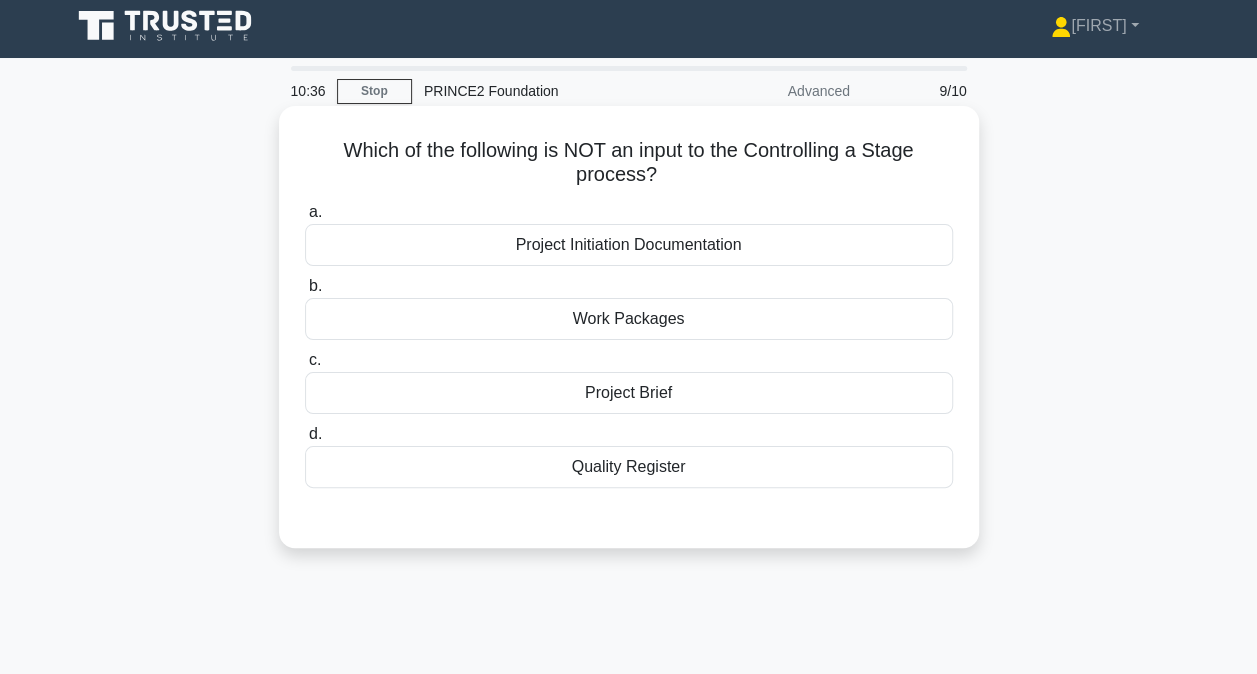 click on "Project Initiation Documentation" at bounding box center [629, 245] 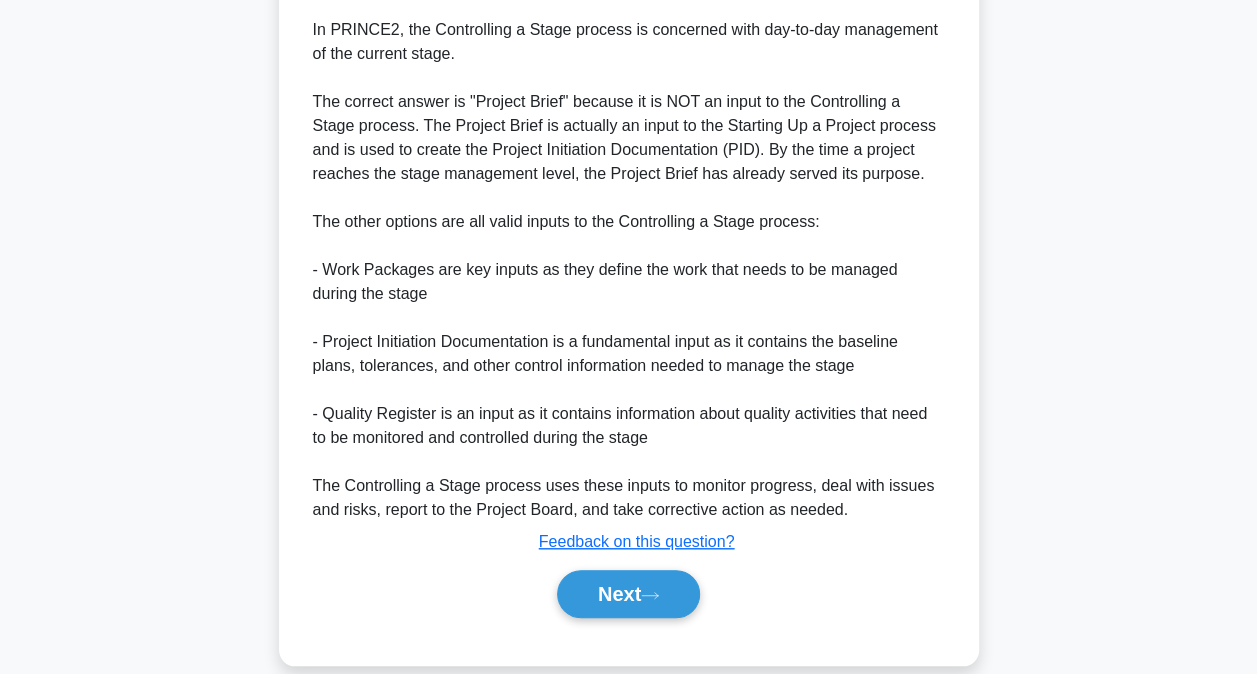 scroll, scrollTop: 583, scrollLeft: 0, axis: vertical 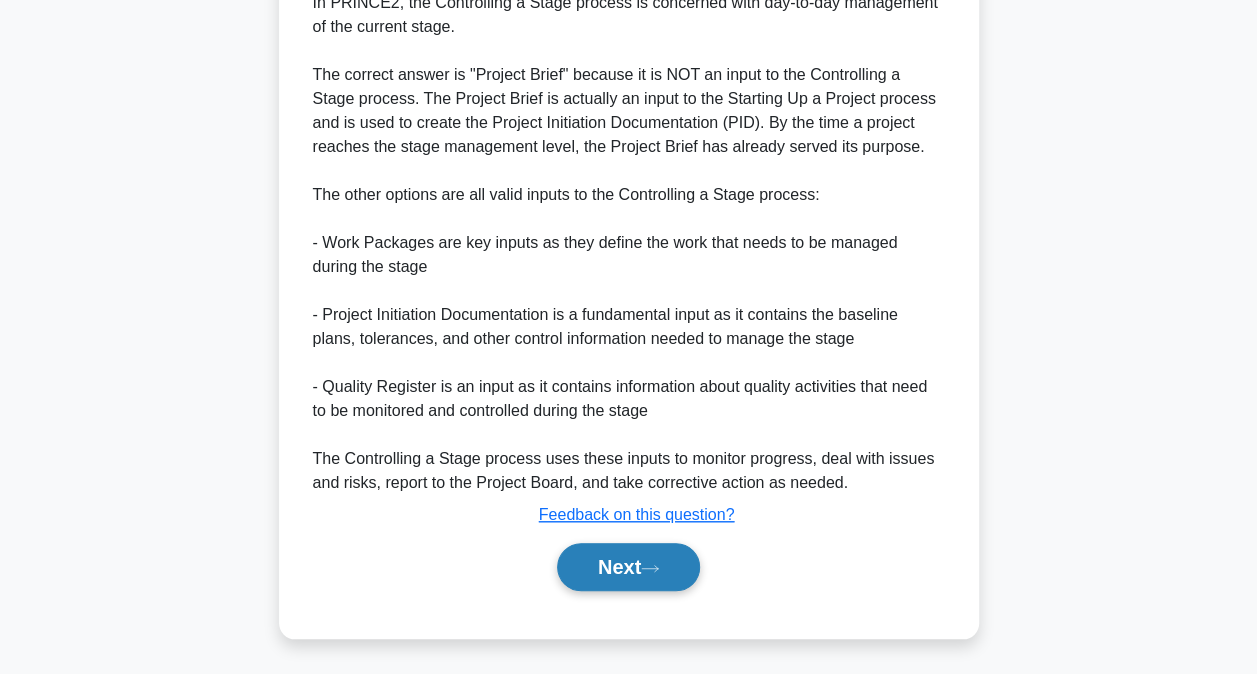 click on "Next" at bounding box center [628, 567] 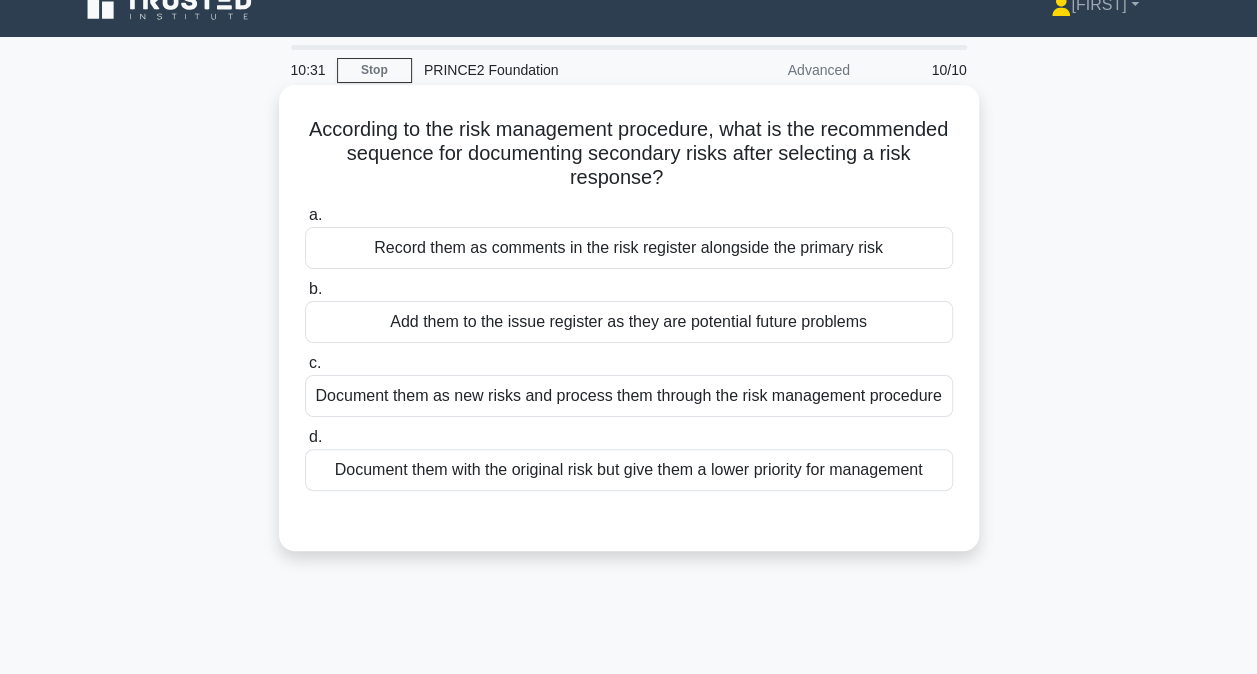 scroll, scrollTop: 6, scrollLeft: 0, axis: vertical 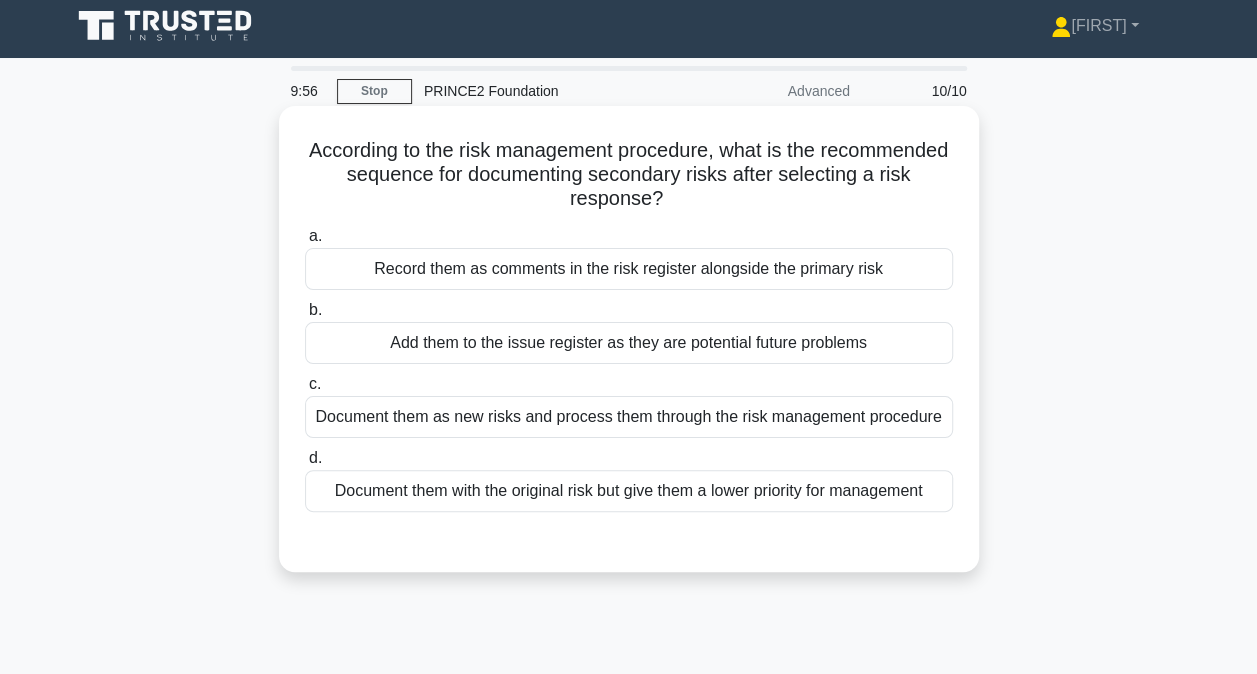 click on "Record them as comments in the risk register alongside the primary risk" at bounding box center (629, 269) 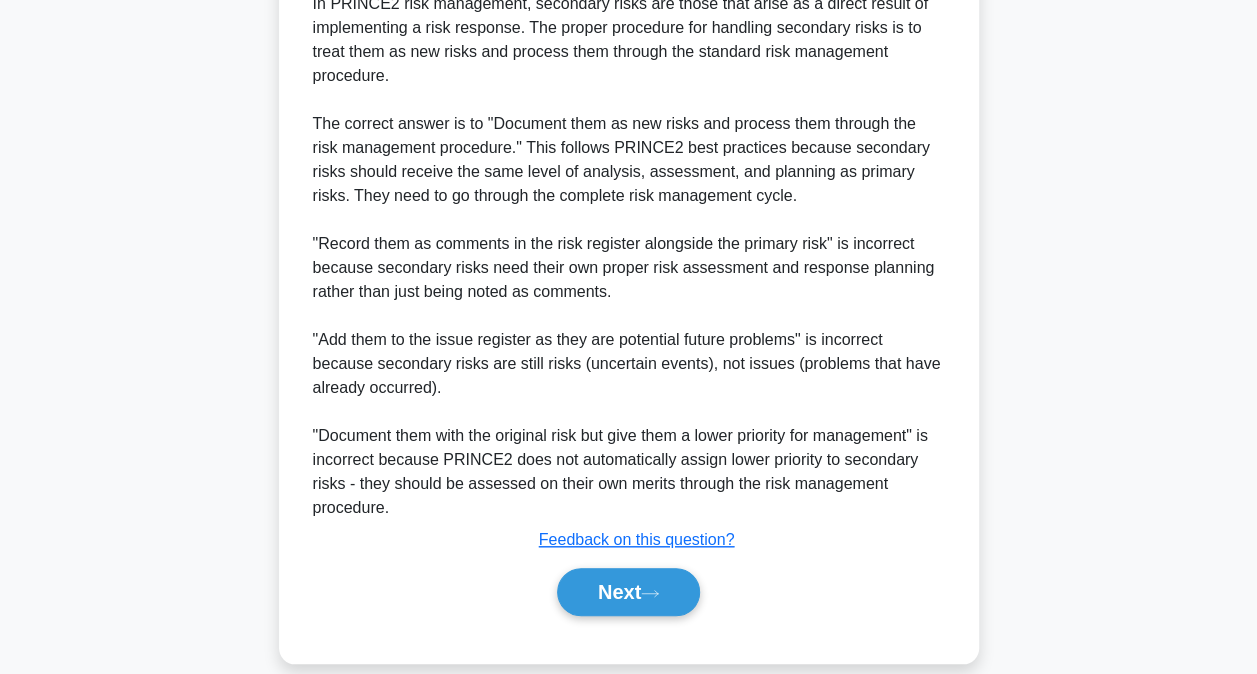 scroll, scrollTop: 655, scrollLeft: 0, axis: vertical 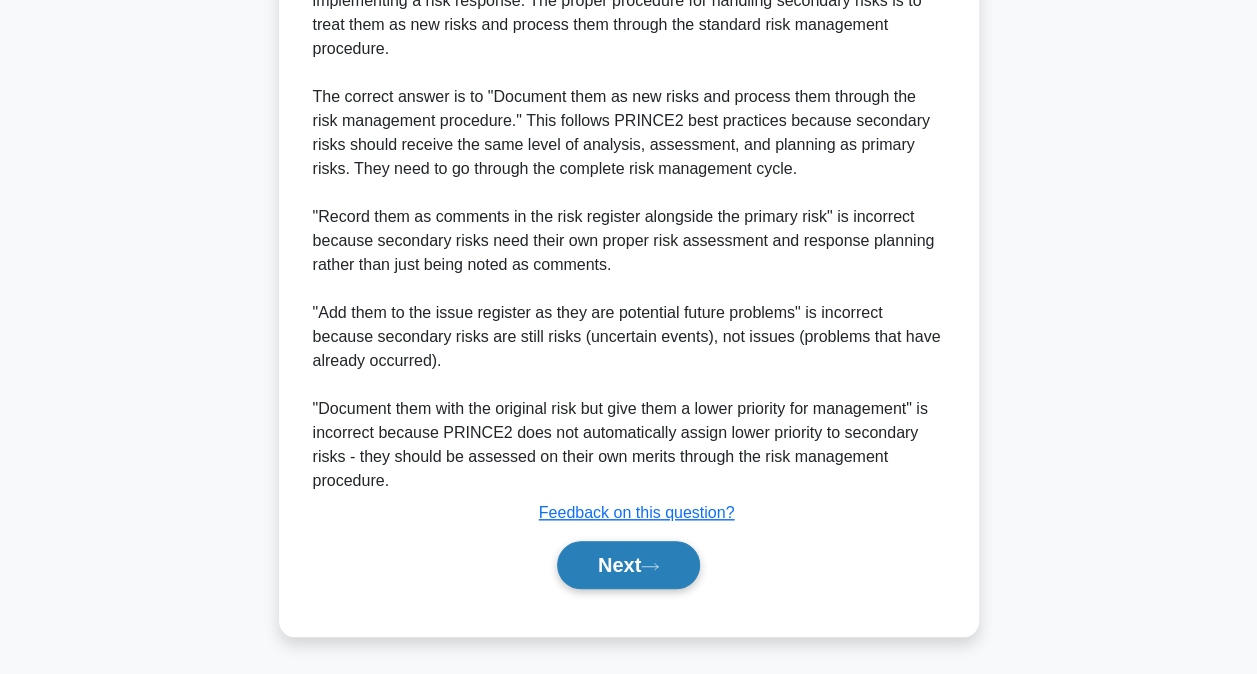 click on "Next" at bounding box center [628, 565] 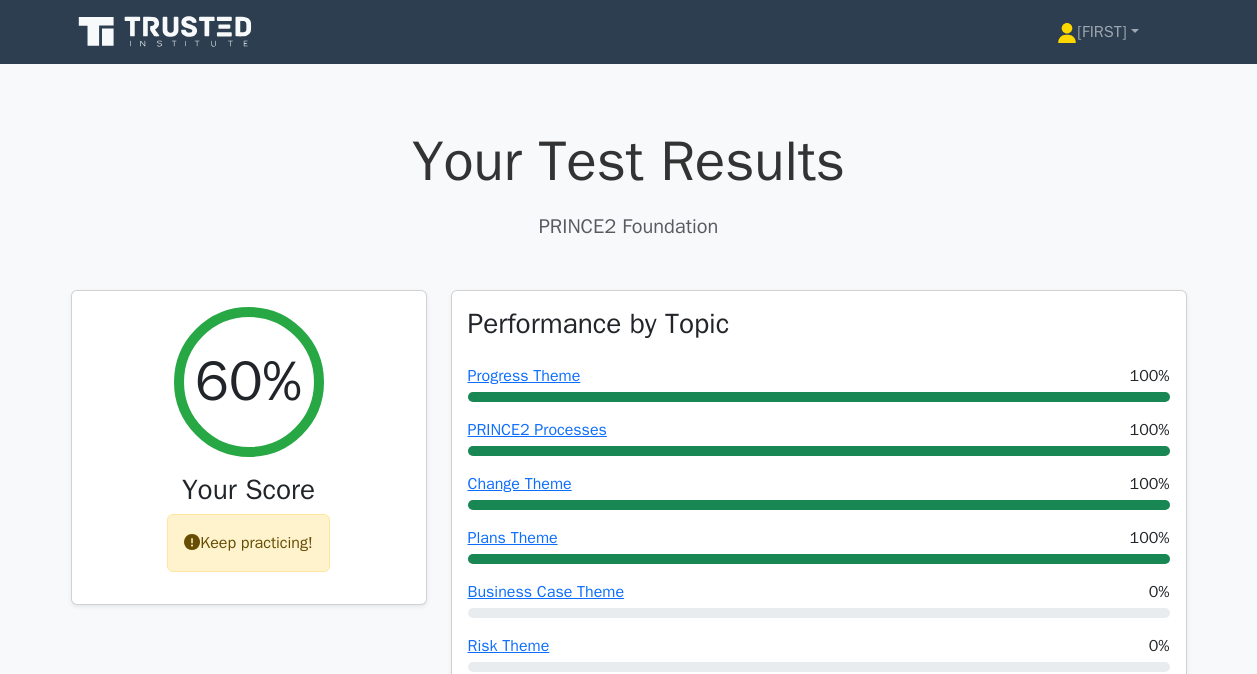 scroll, scrollTop: 0, scrollLeft: 0, axis: both 